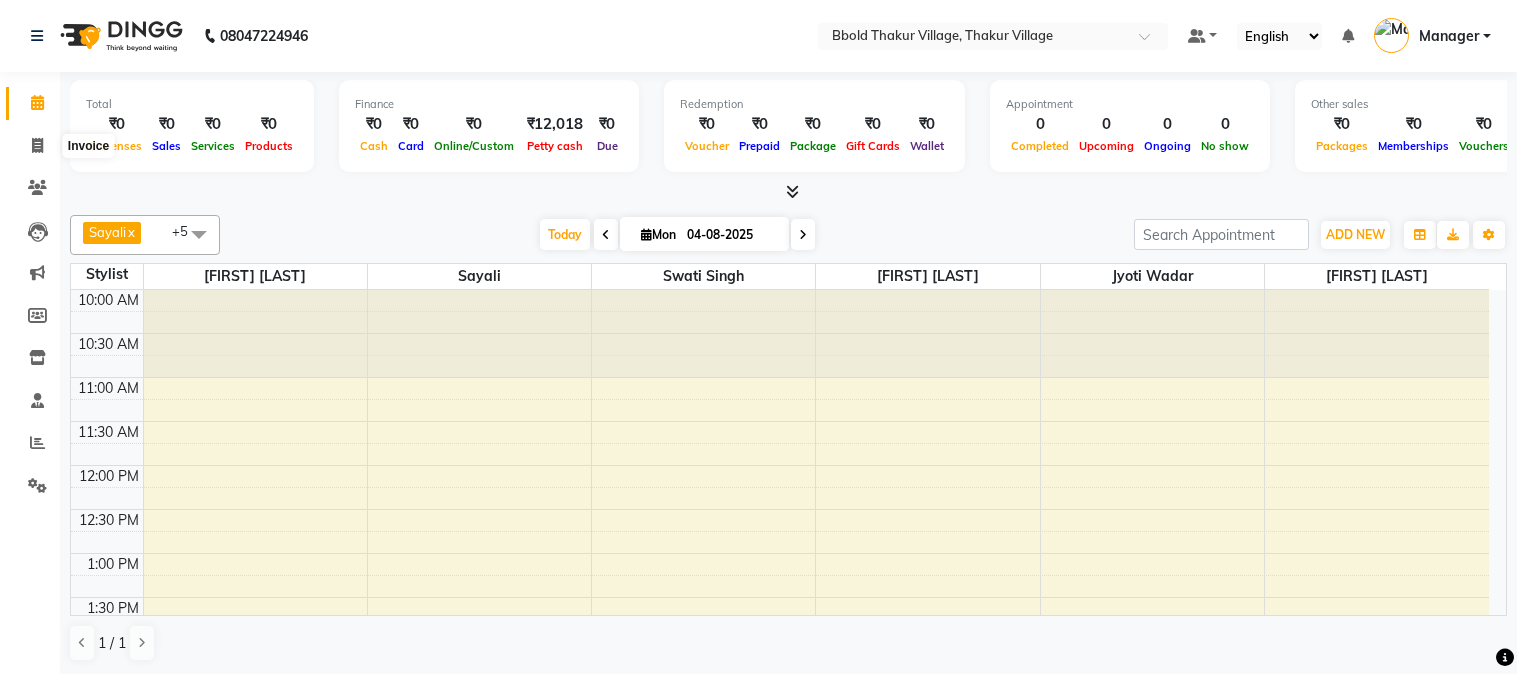 click 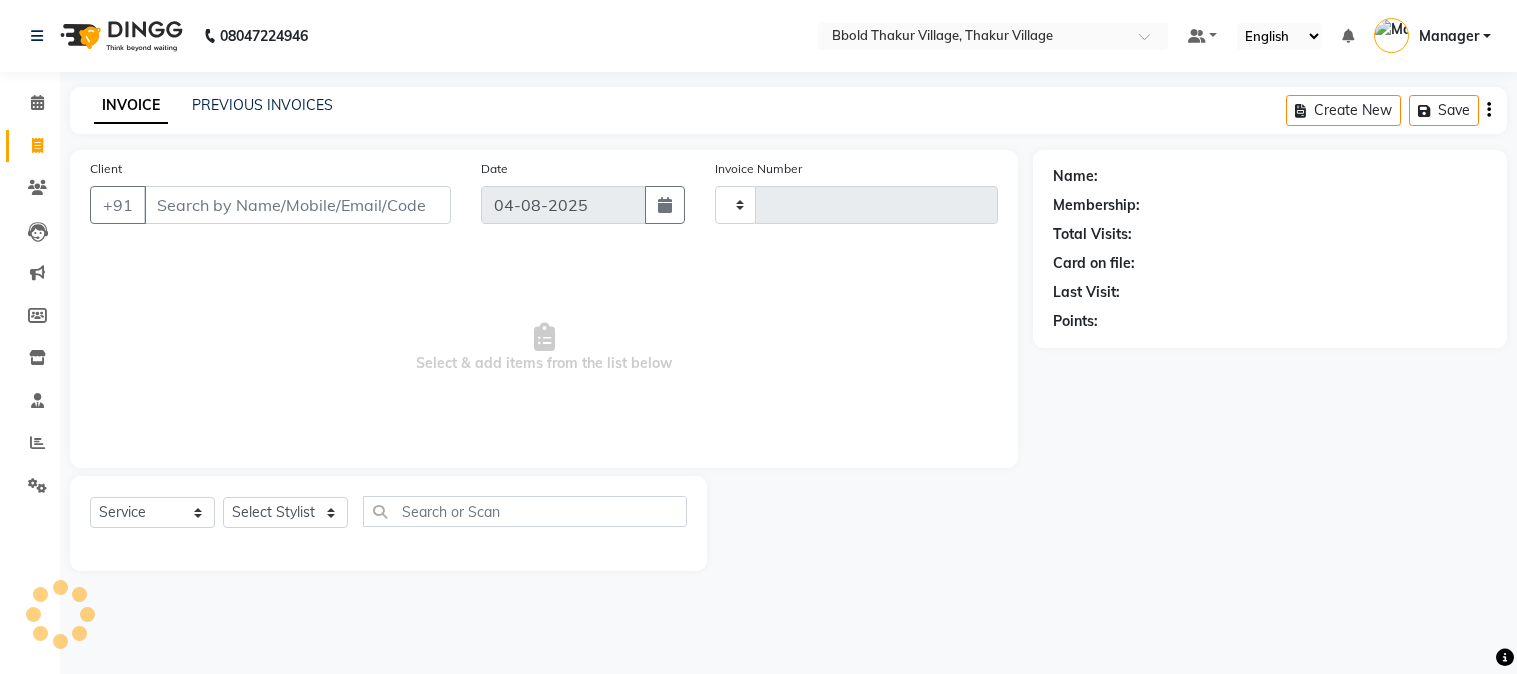 scroll, scrollTop: 0, scrollLeft: 0, axis: both 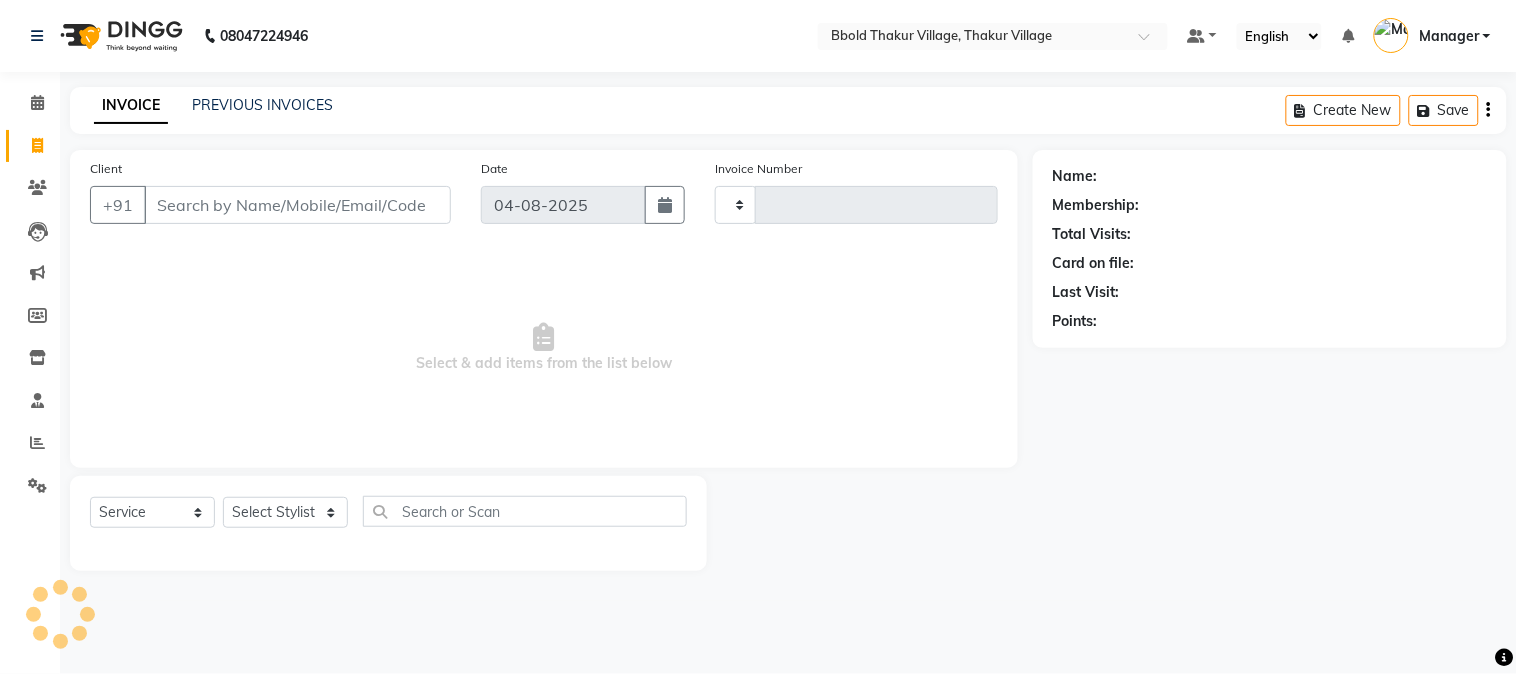 type on "1046" 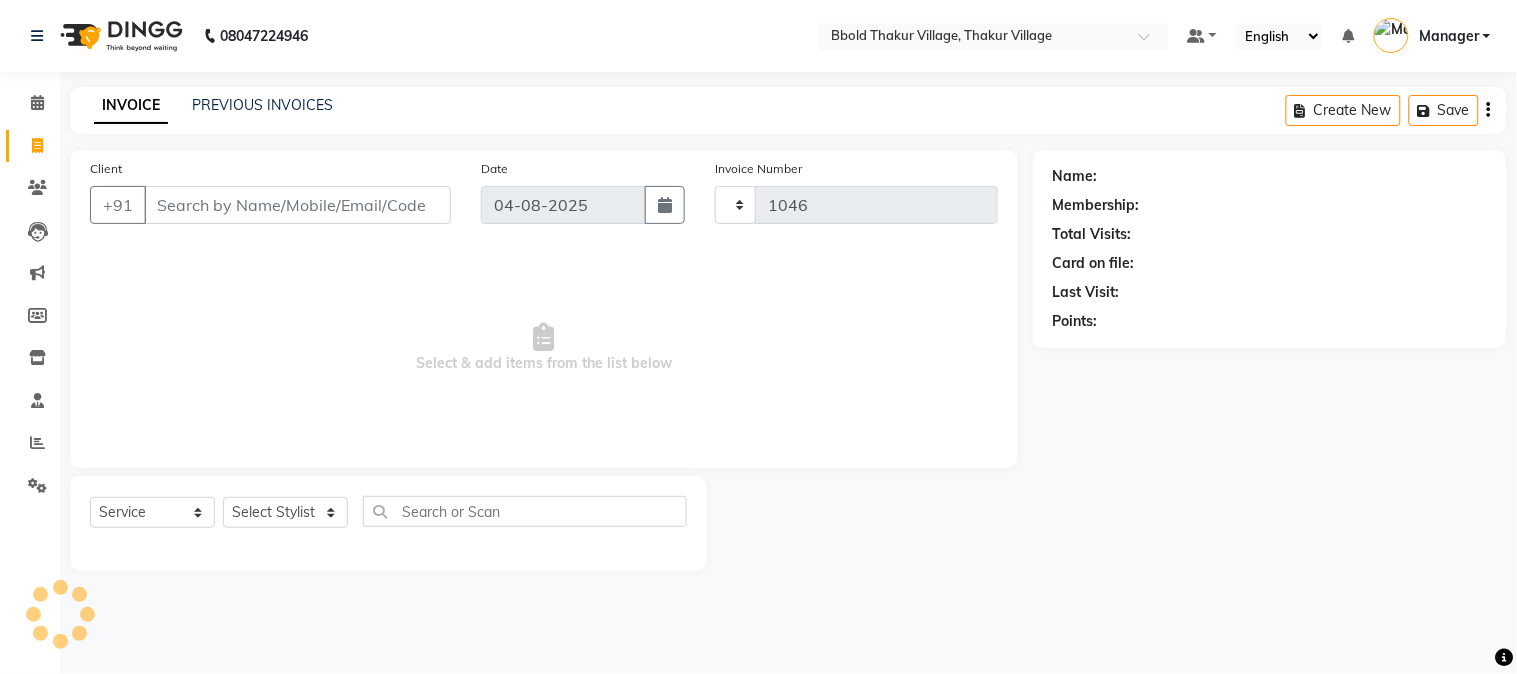 select on "7742" 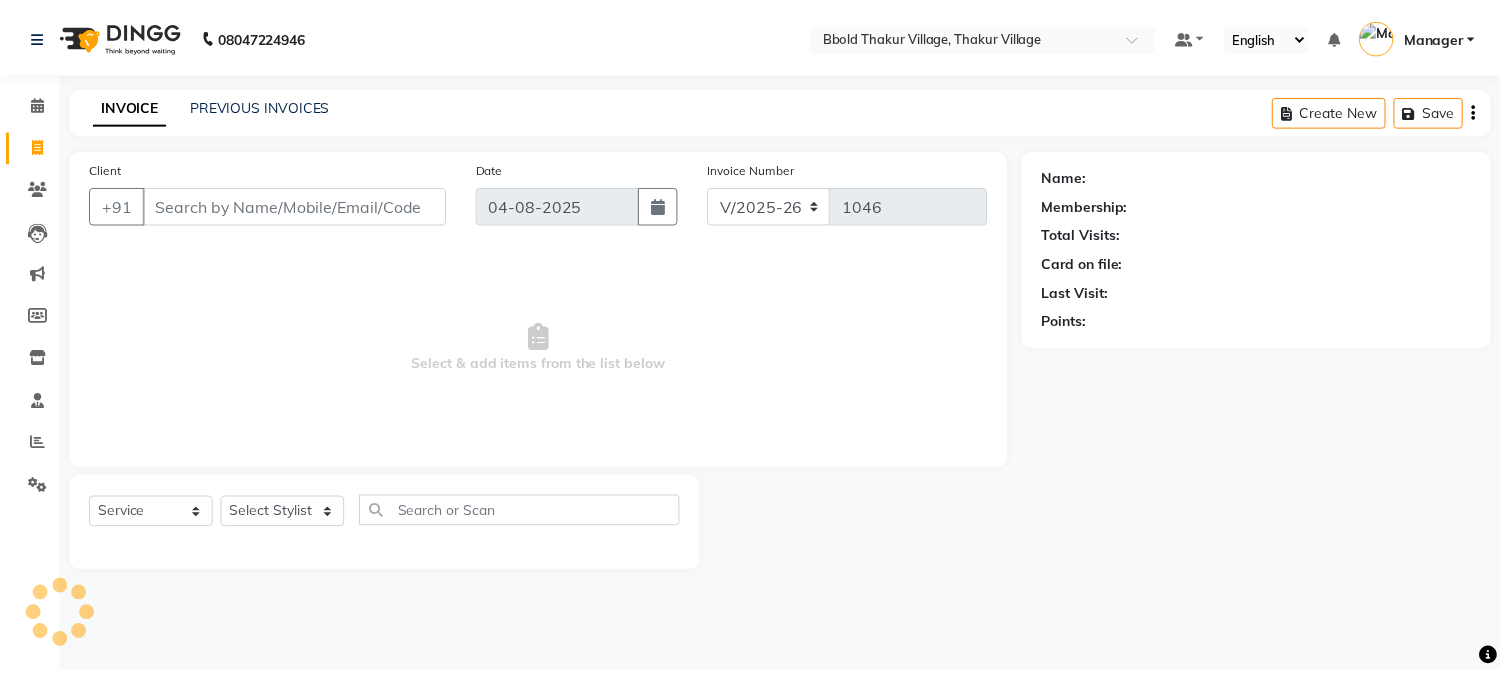 scroll, scrollTop: 0, scrollLeft: 0, axis: both 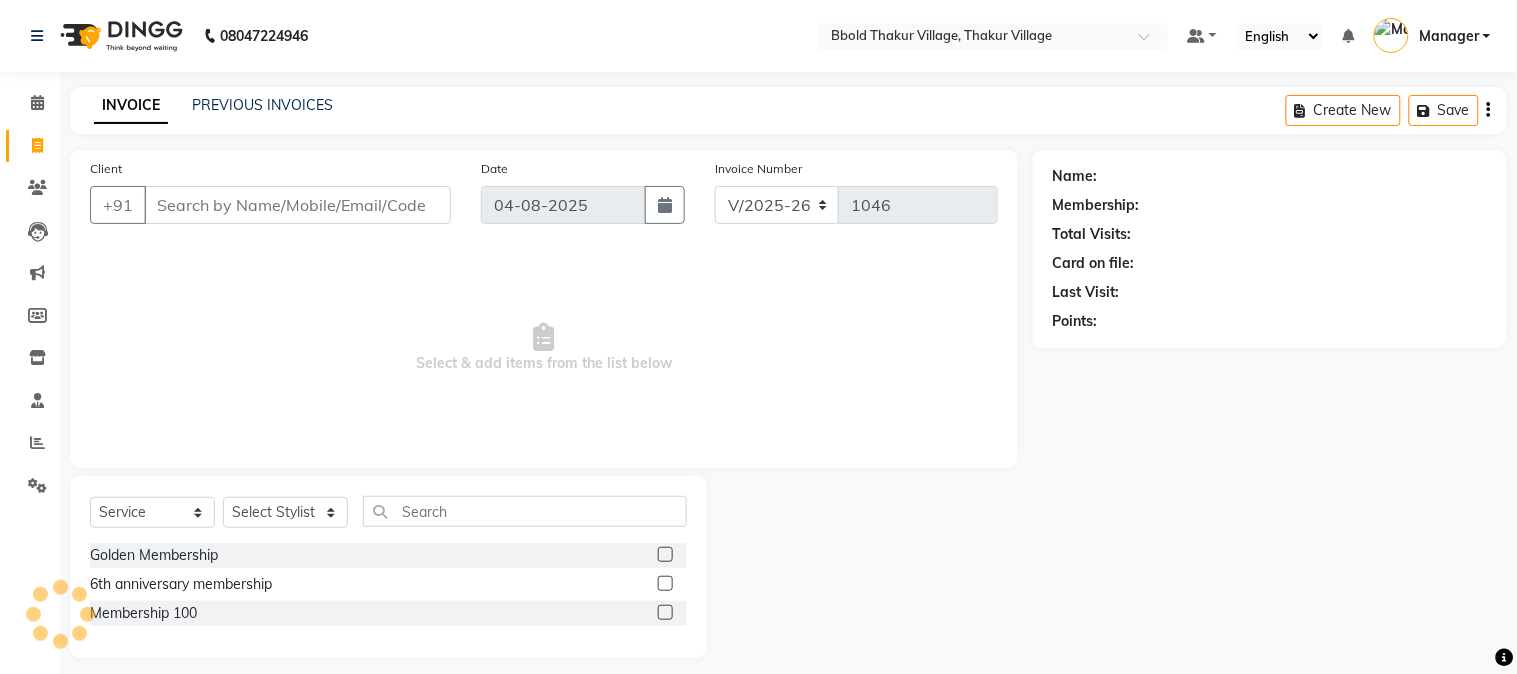 select on "membership" 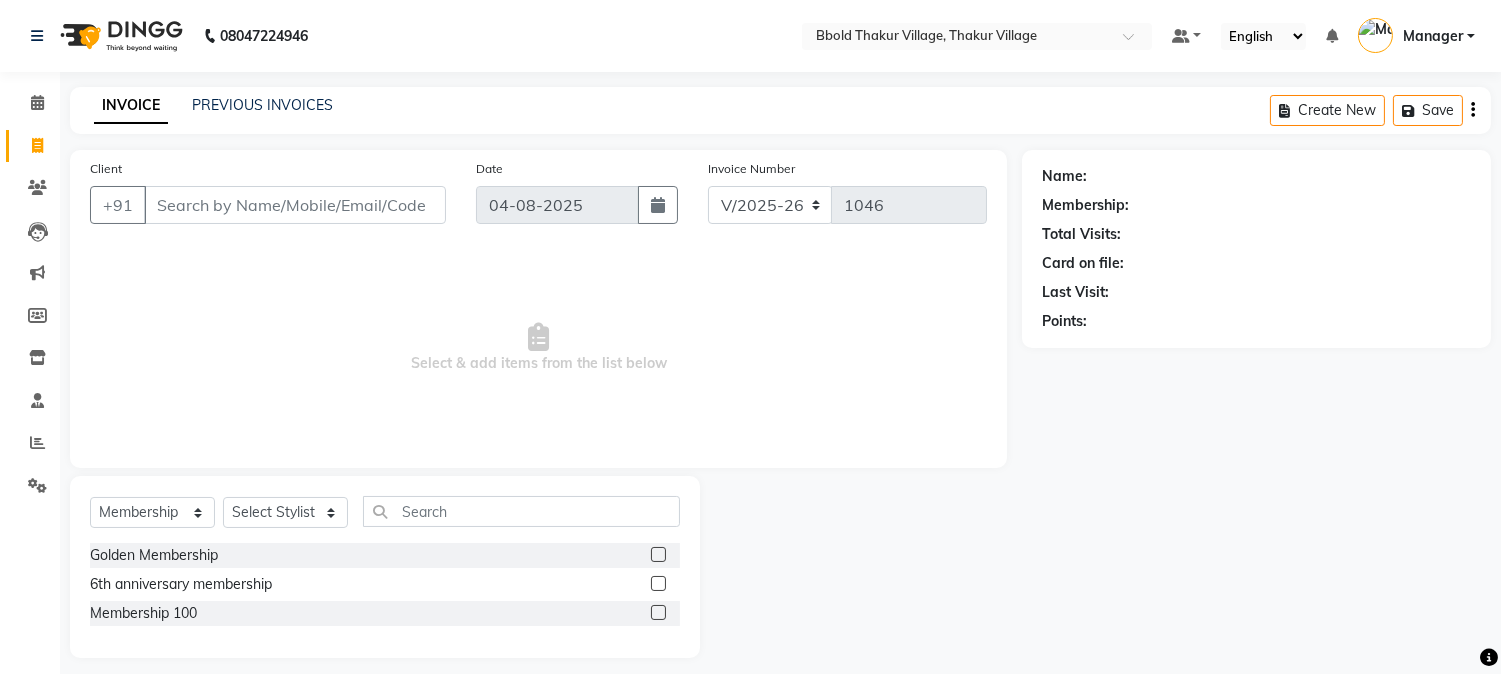 scroll, scrollTop: 13, scrollLeft: 0, axis: vertical 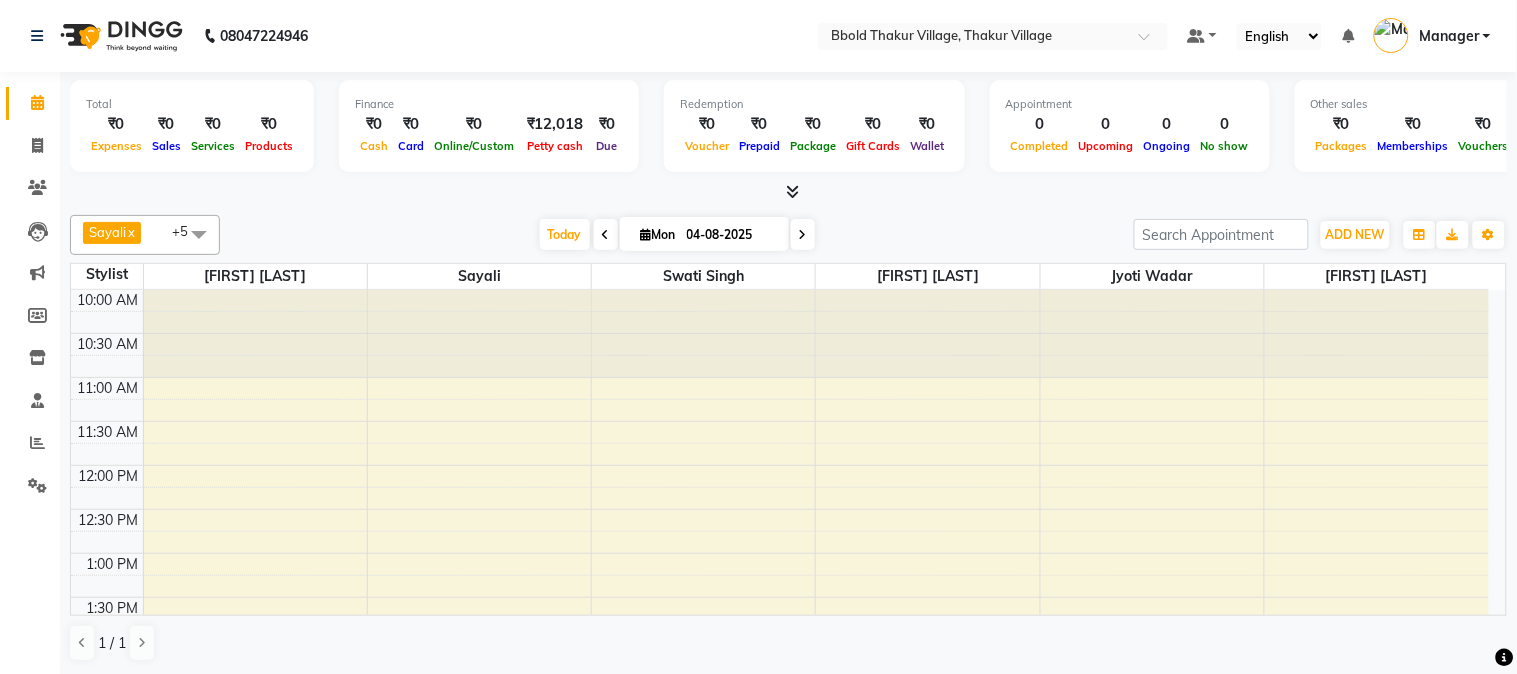 click on "Mon" at bounding box center (658, 234) 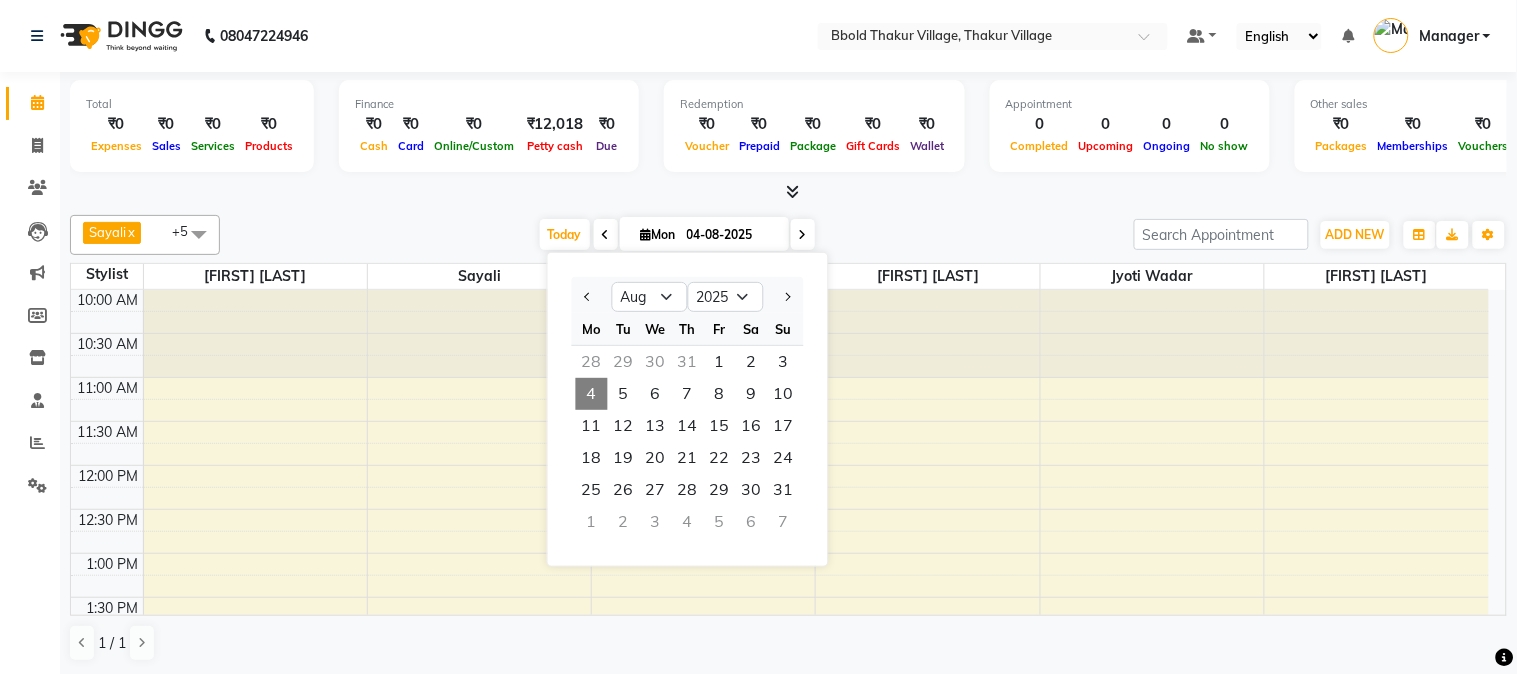 click on "4" at bounding box center [592, 394] 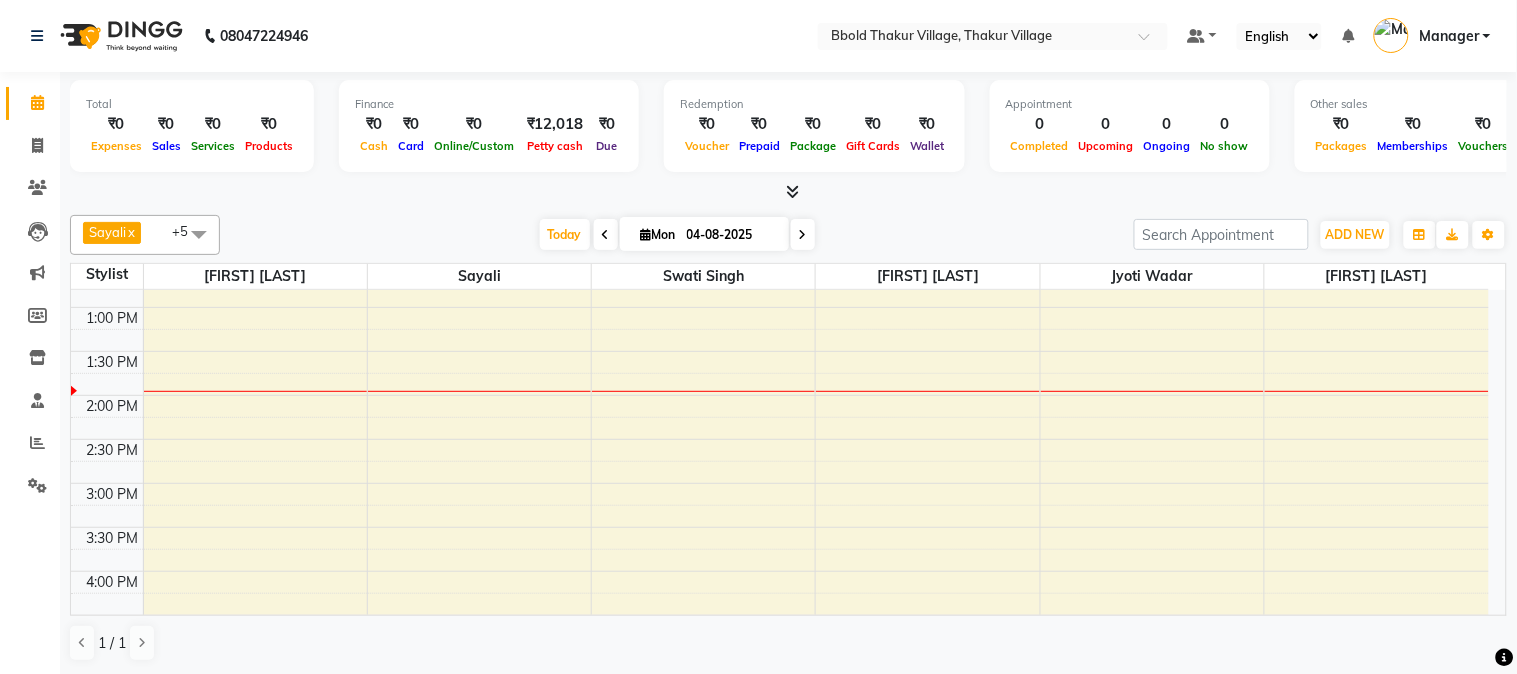 scroll, scrollTop: 261, scrollLeft: 0, axis: vertical 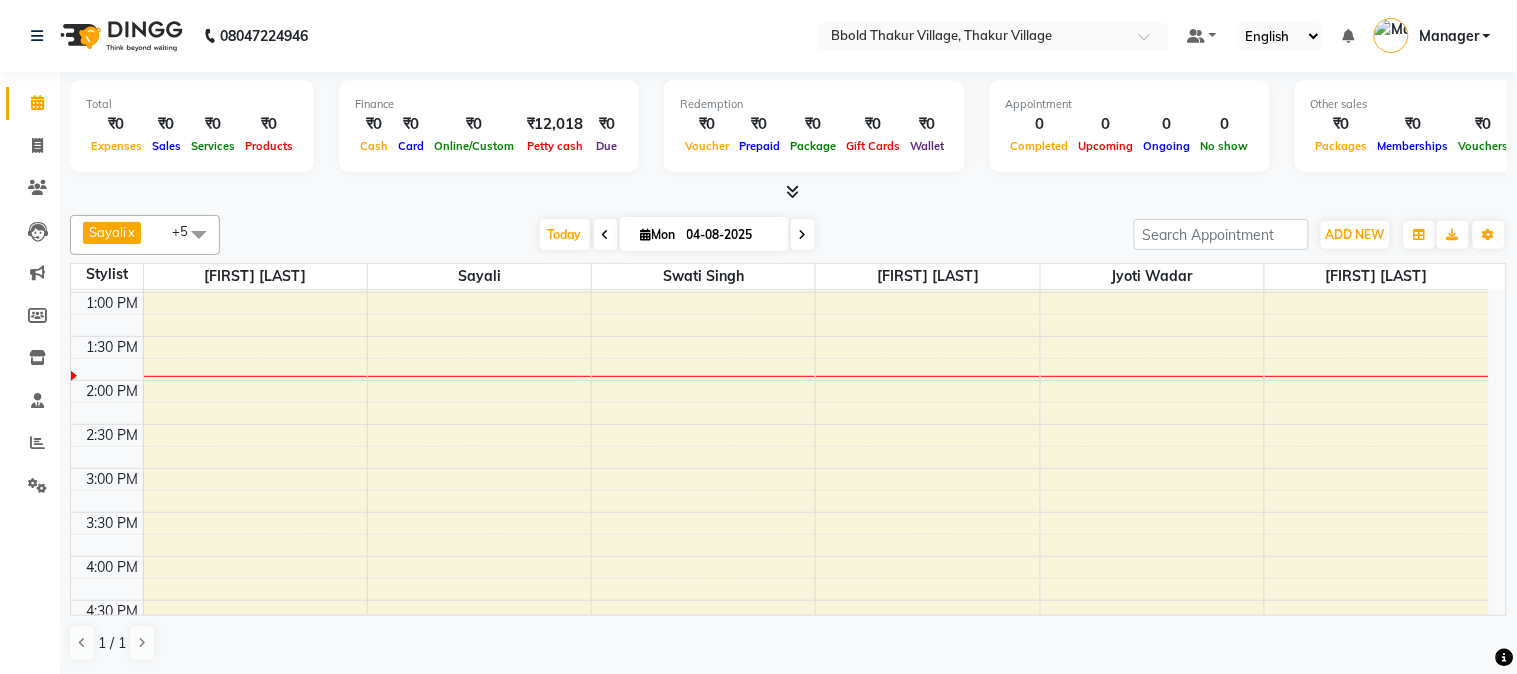 click on "10:00 AM 10:30 AM 11:00 AM 11:30 AM 12:00 PM 12:30 PM 1:00 PM 1:30 PM 2:00 PM 2:30 PM 3:00 PM 3:30 PM 4:00 PM 4:30 PM 5:00 PM 5:30 PM 6:00 PM 6:30 PM 7:00 PM 7:30 PM 8:00 PM 8:30 PM 9:00 PM 9:30 PM 10:00 PM 10:30 PM 11:00 PM 11:30 PM" at bounding box center [780, 644] 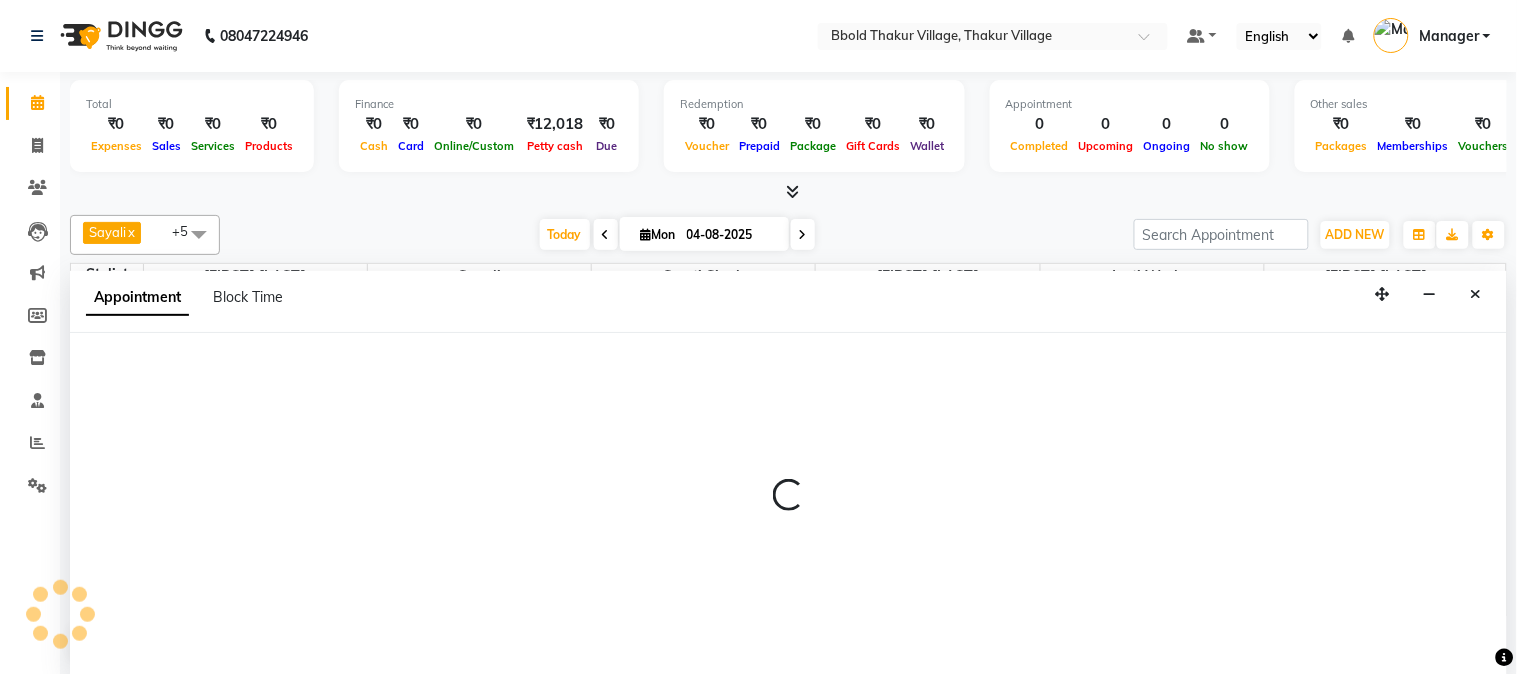 select on "[PHONE]" 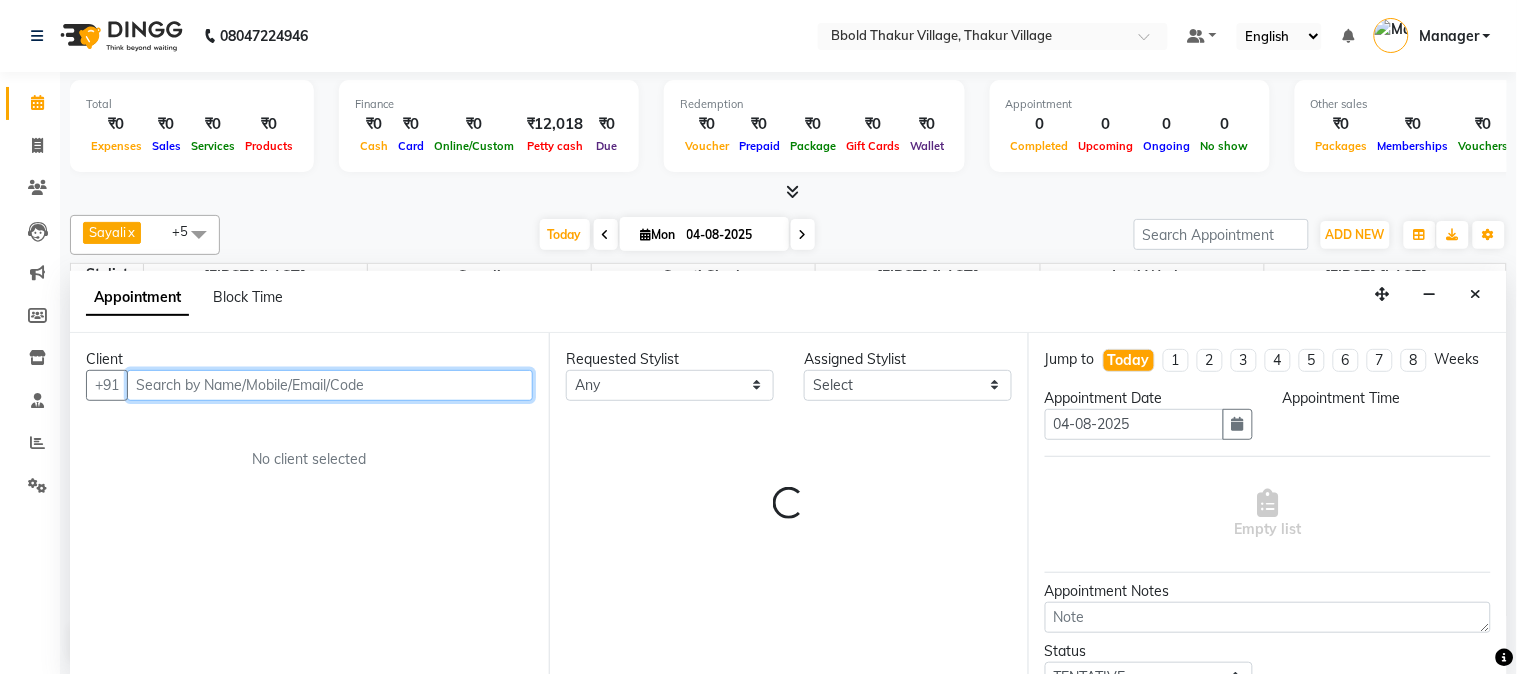 select on "825" 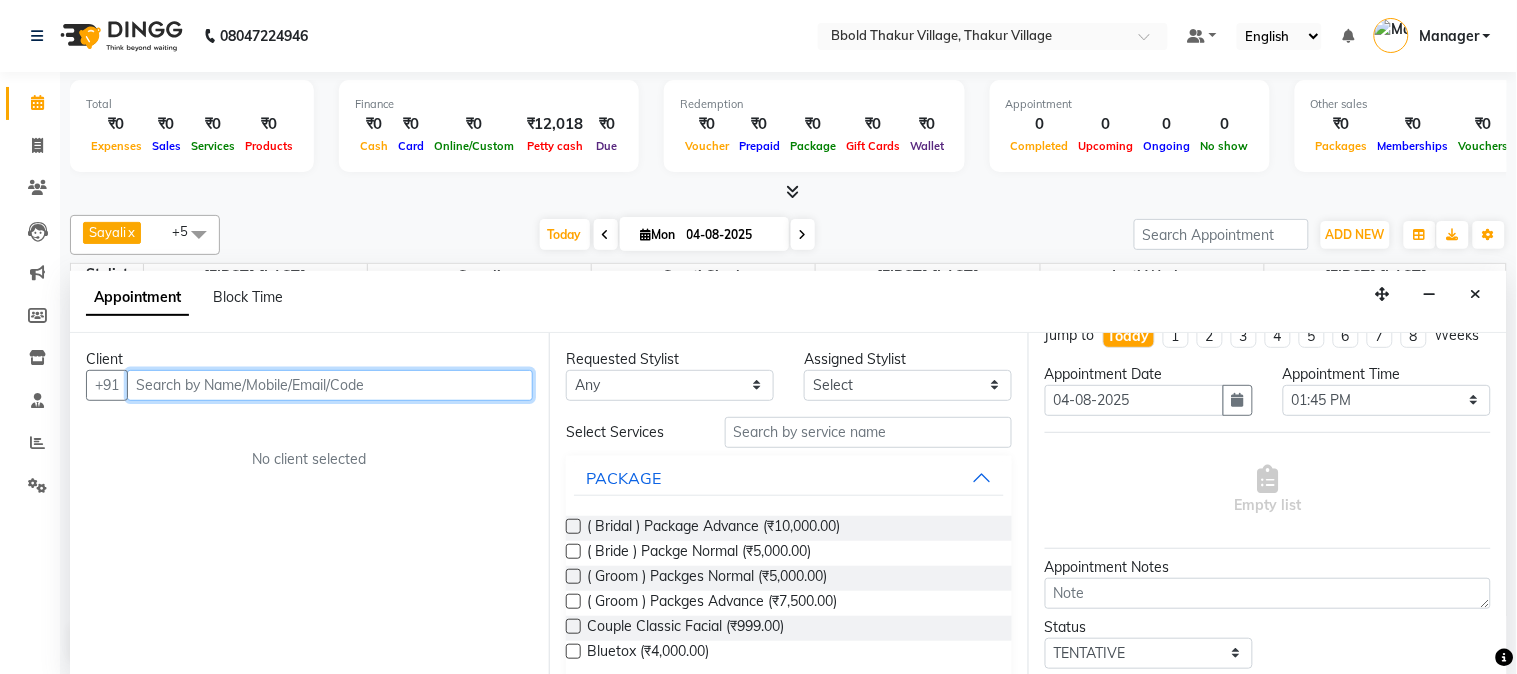 scroll, scrollTop: 43, scrollLeft: 0, axis: vertical 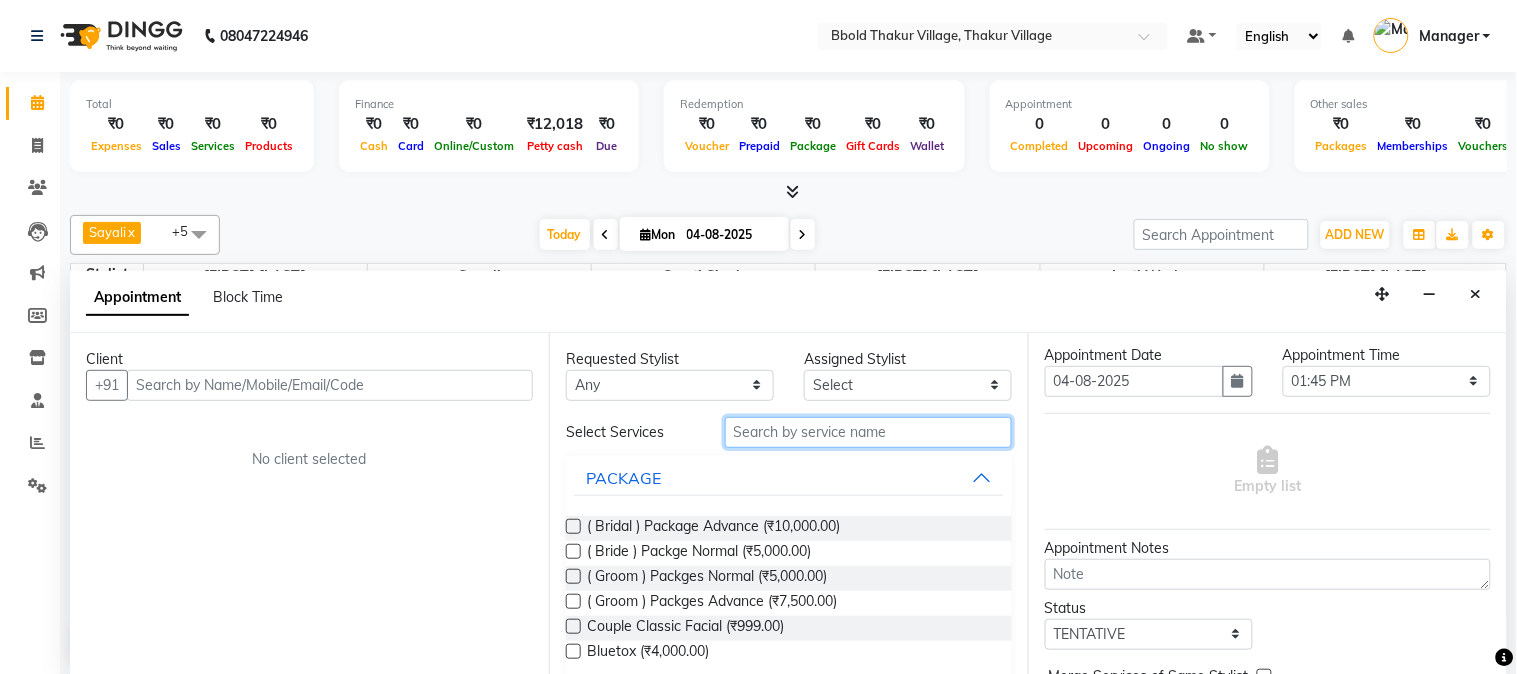 click at bounding box center (868, 432) 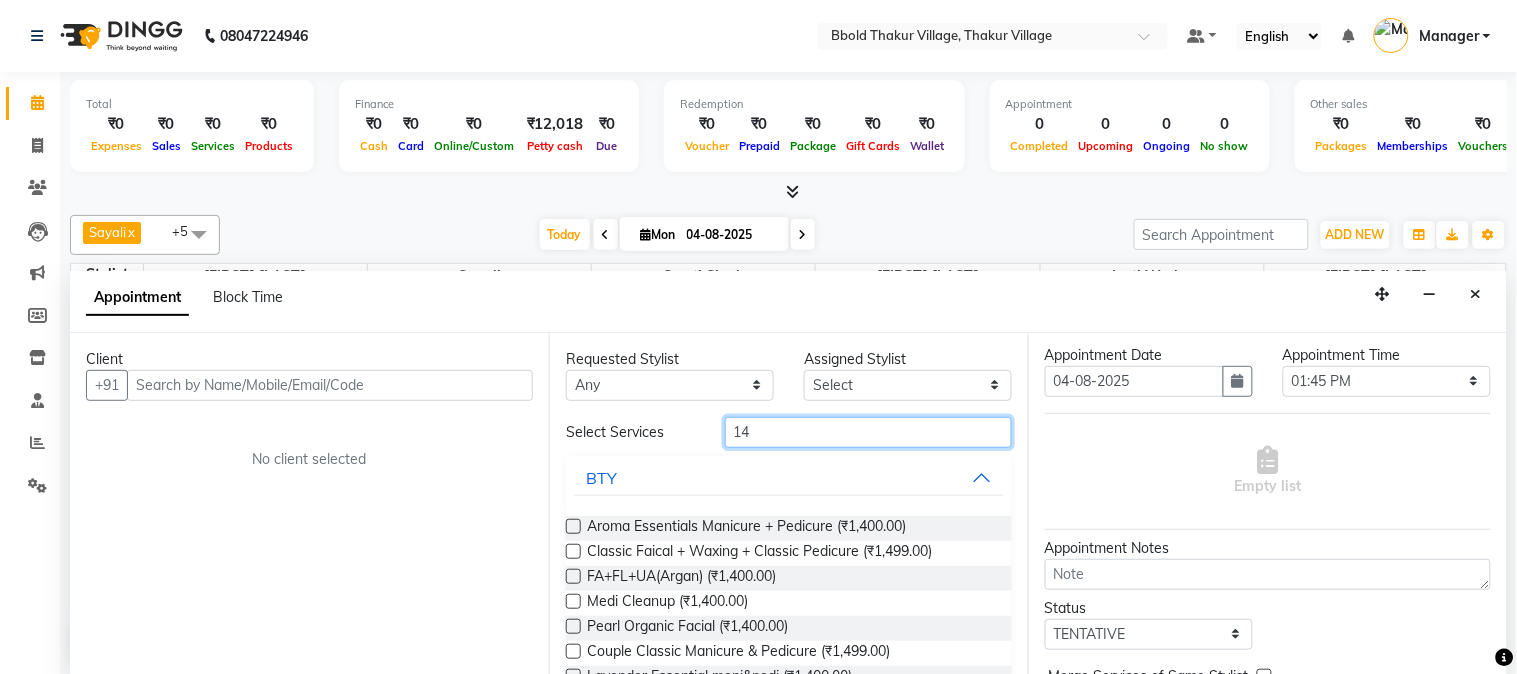 type on "1" 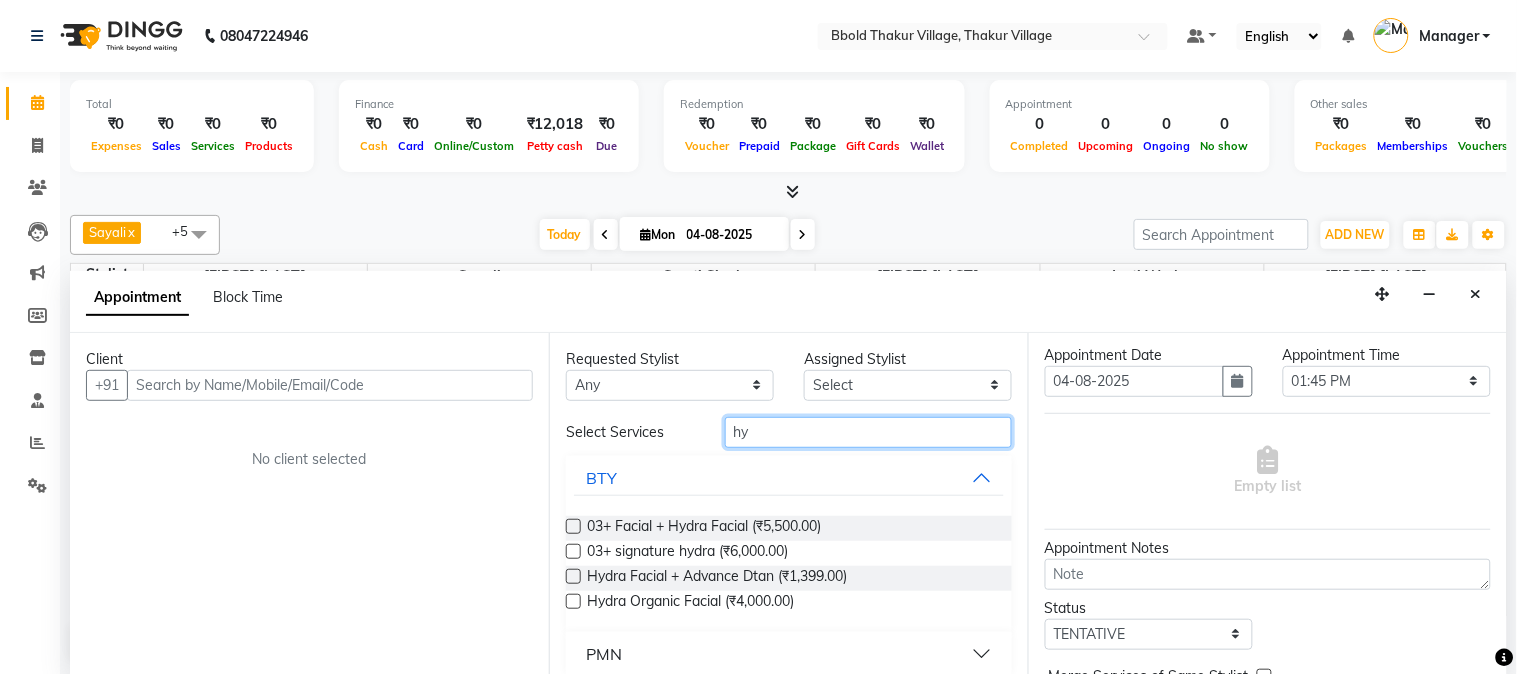 type on "hy" 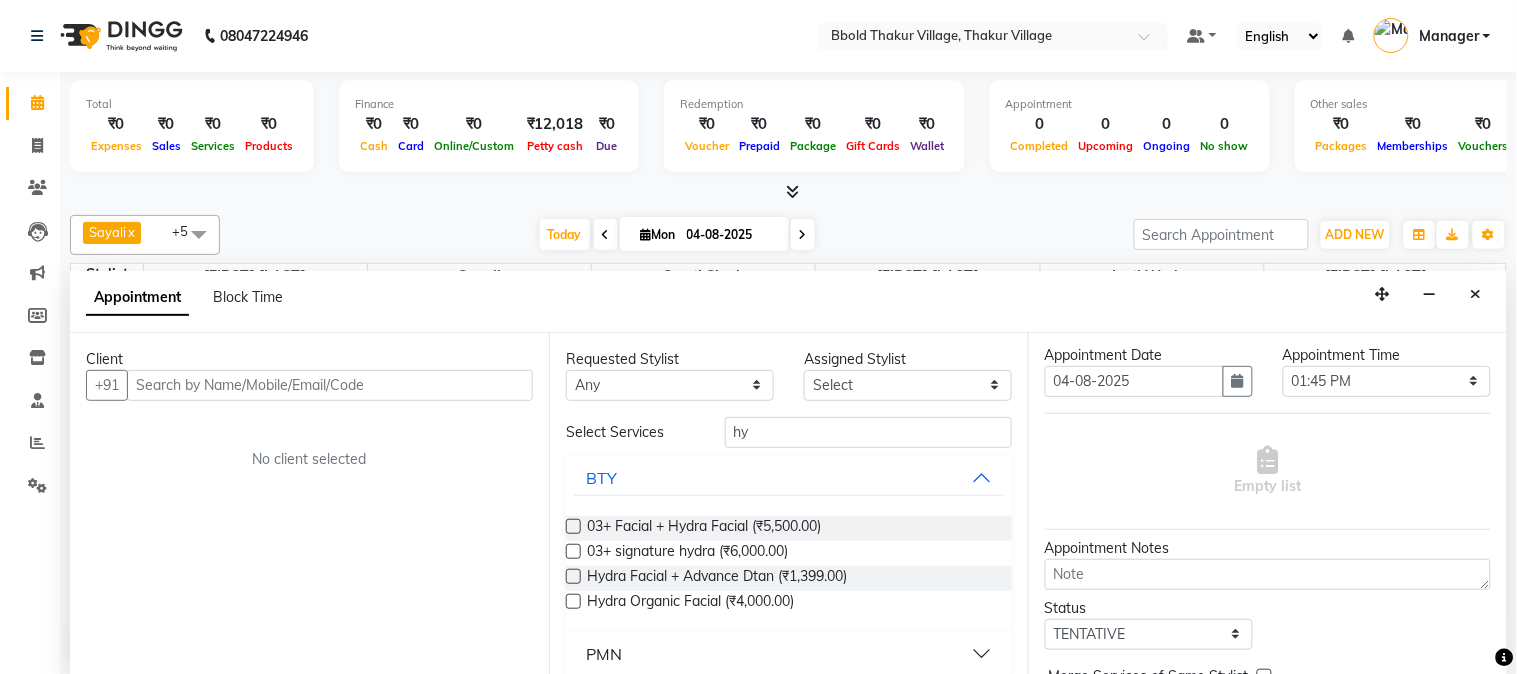 click at bounding box center (573, 576) 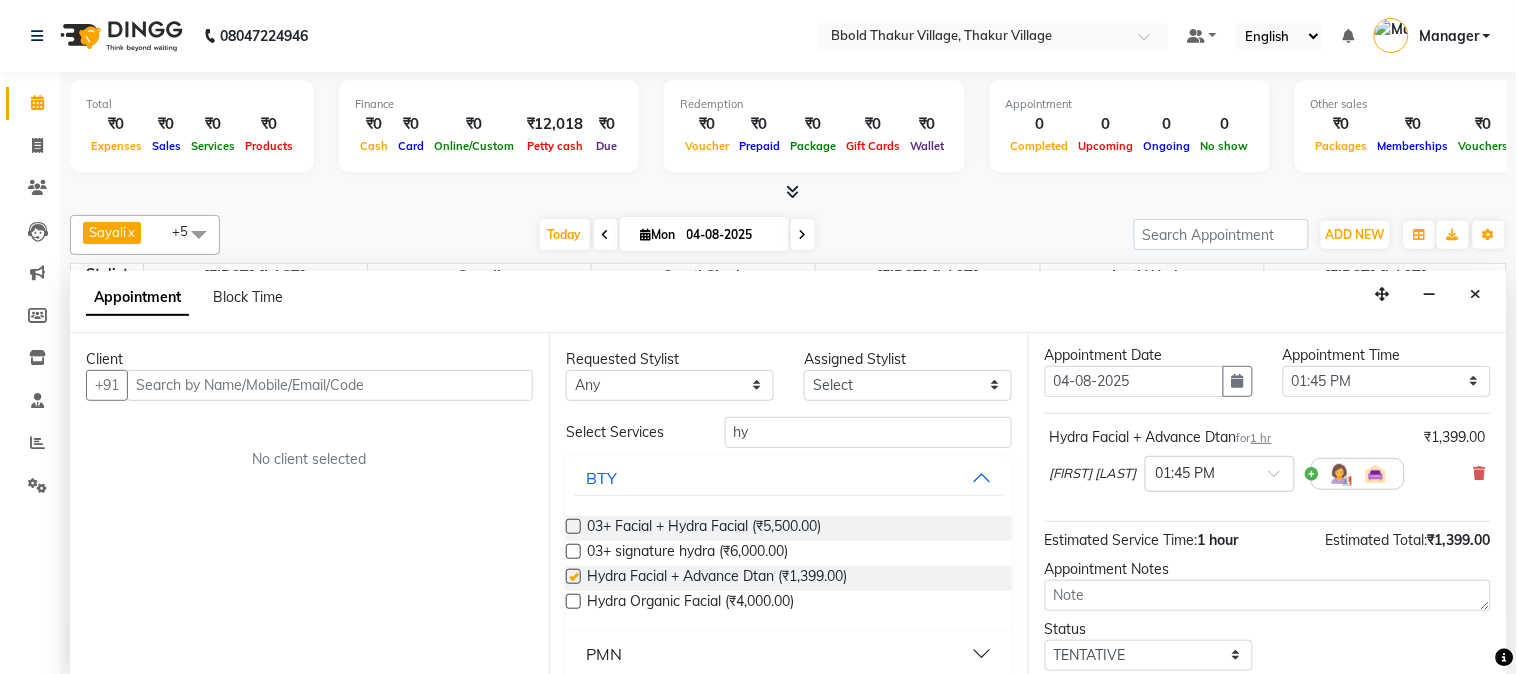 checkbox on "false" 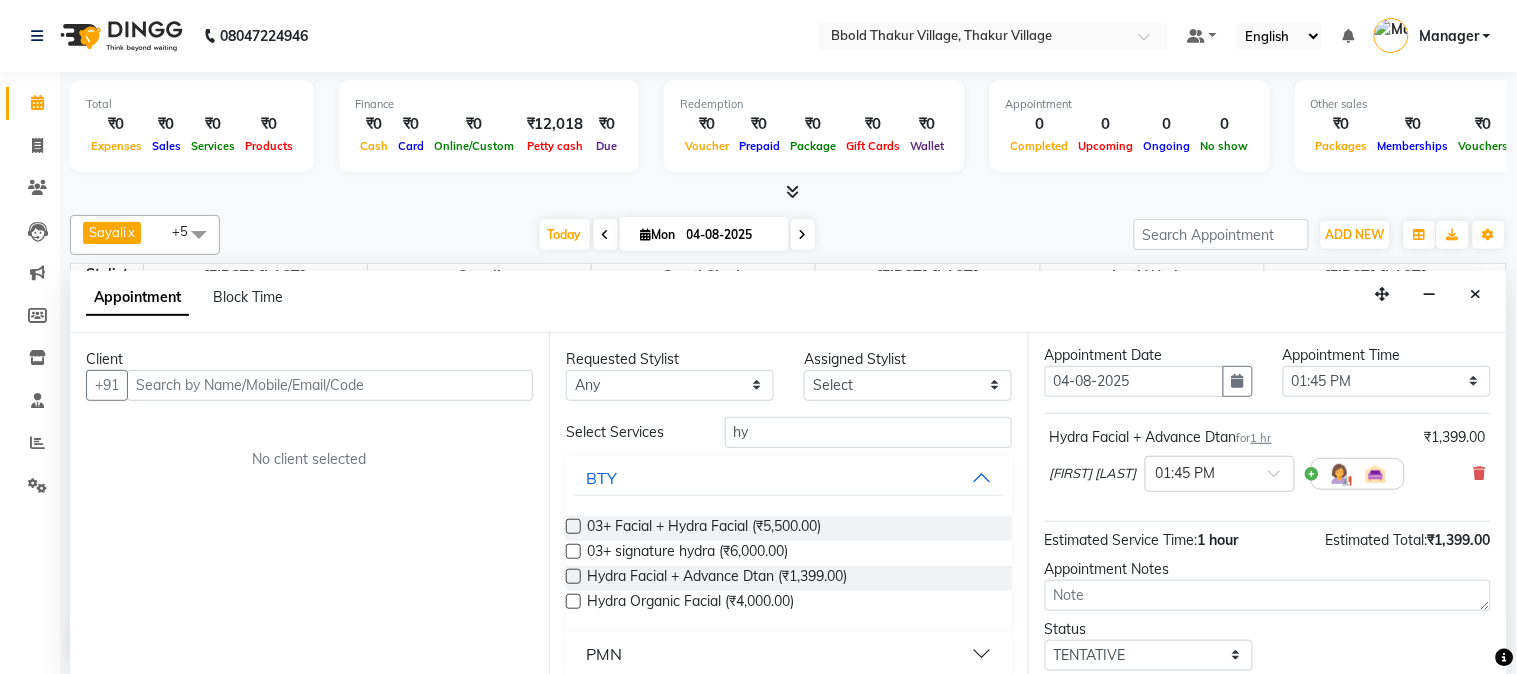 scroll, scrollTop: 186, scrollLeft: 0, axis: vertical 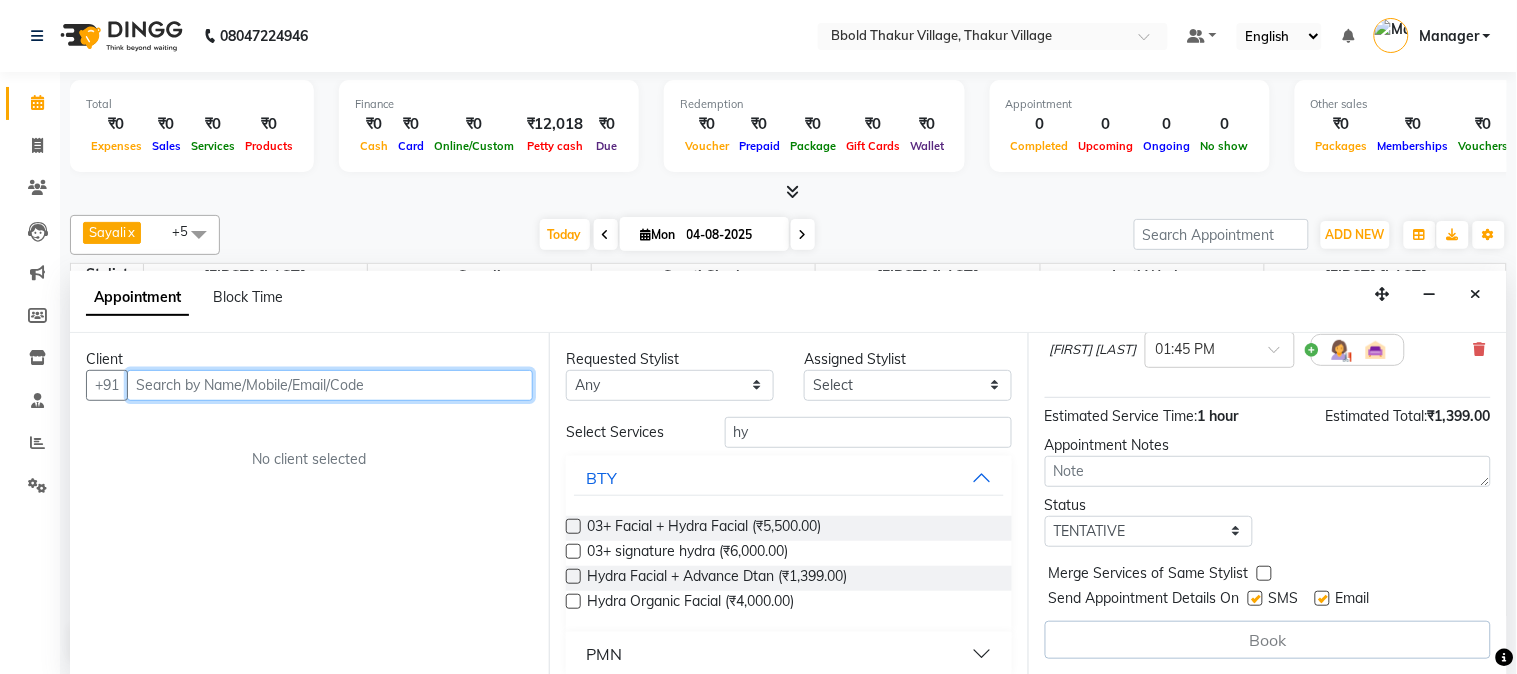 click at bounding box center [330, 385] 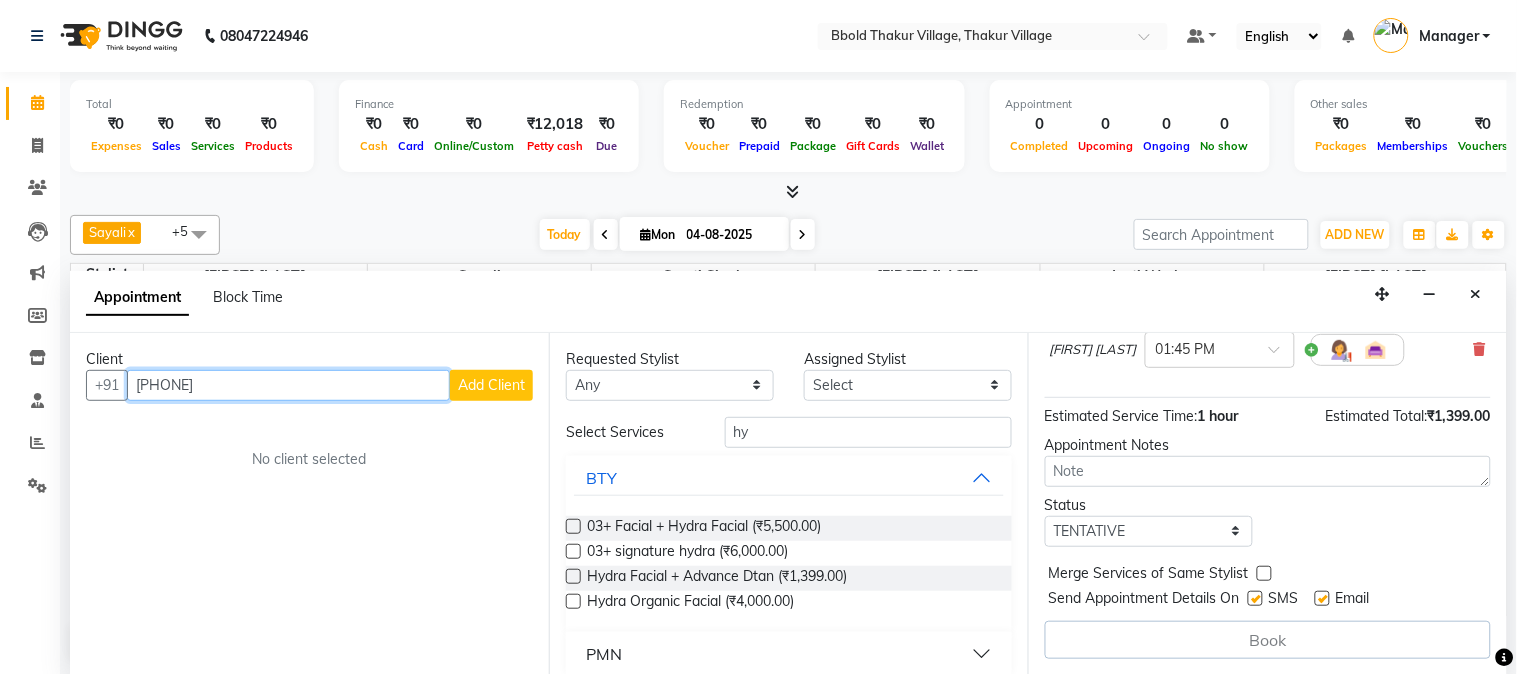 click on "[PHONE]" at bounding box center [288, 385] 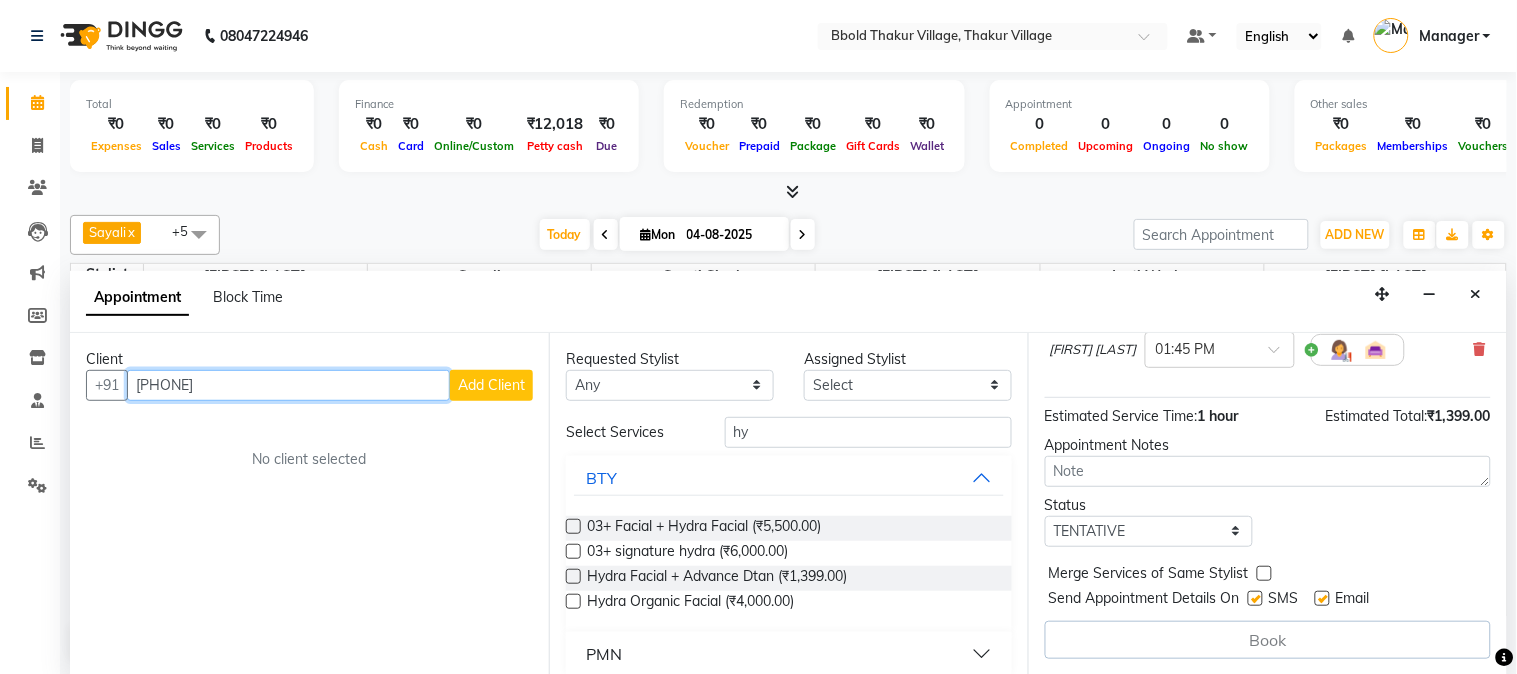 click on "[PHONE]" at bounding box center (288, 385) 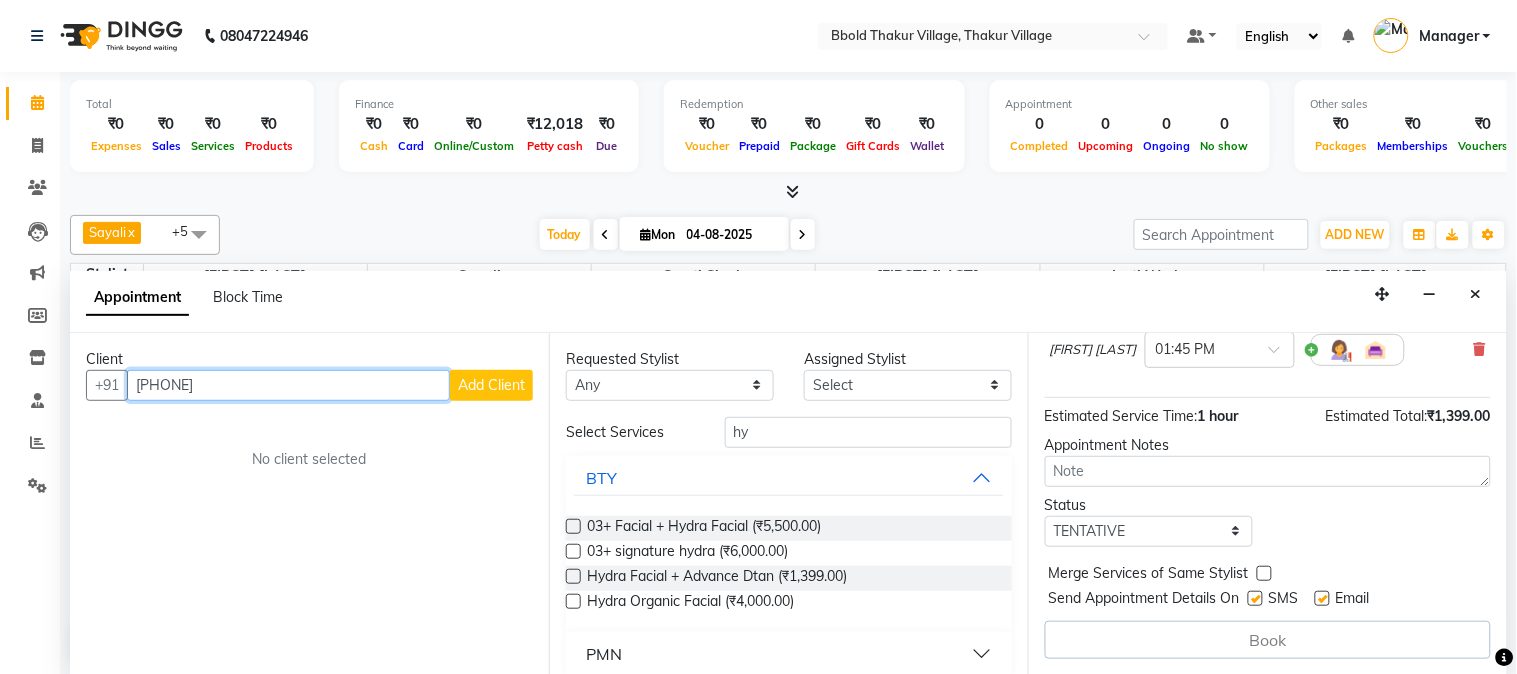 click on "[PHONE]" at bounding box center [288, 385] 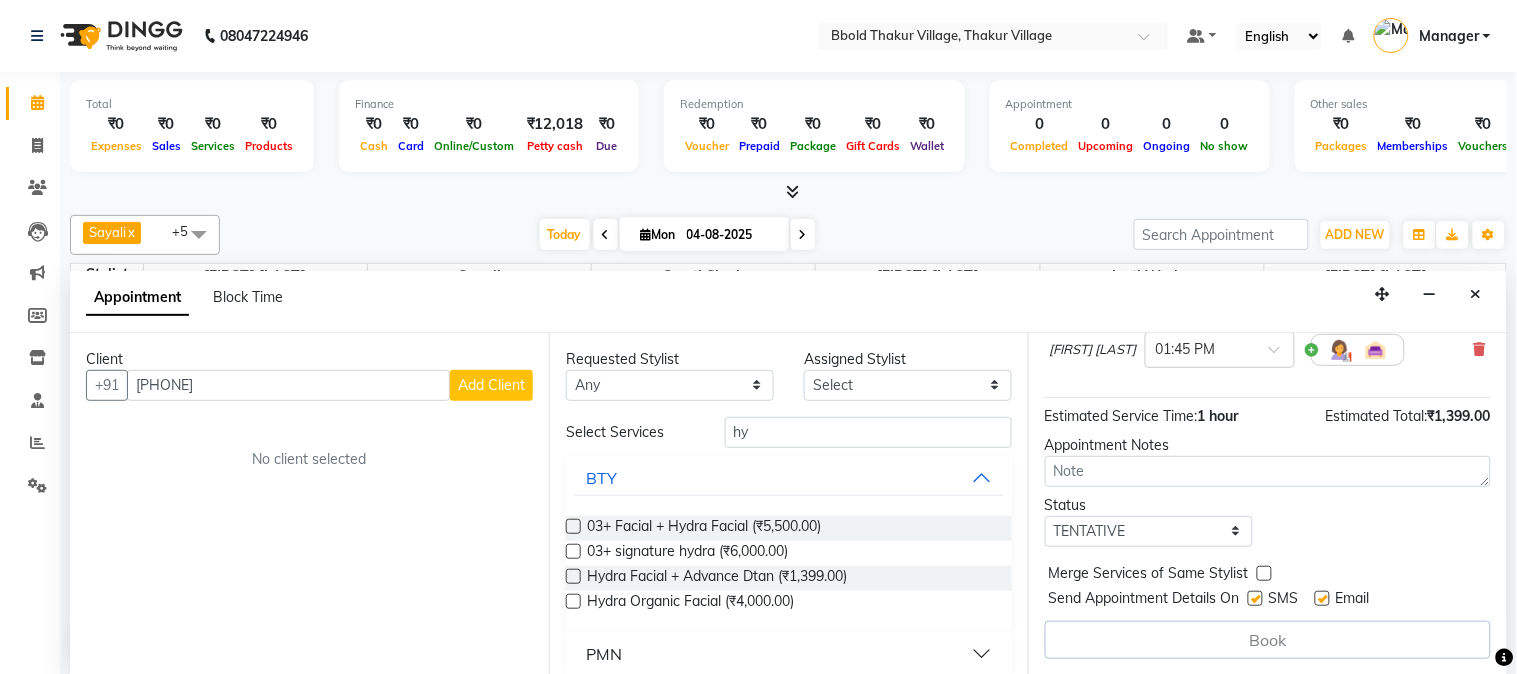 click on "Invoice" 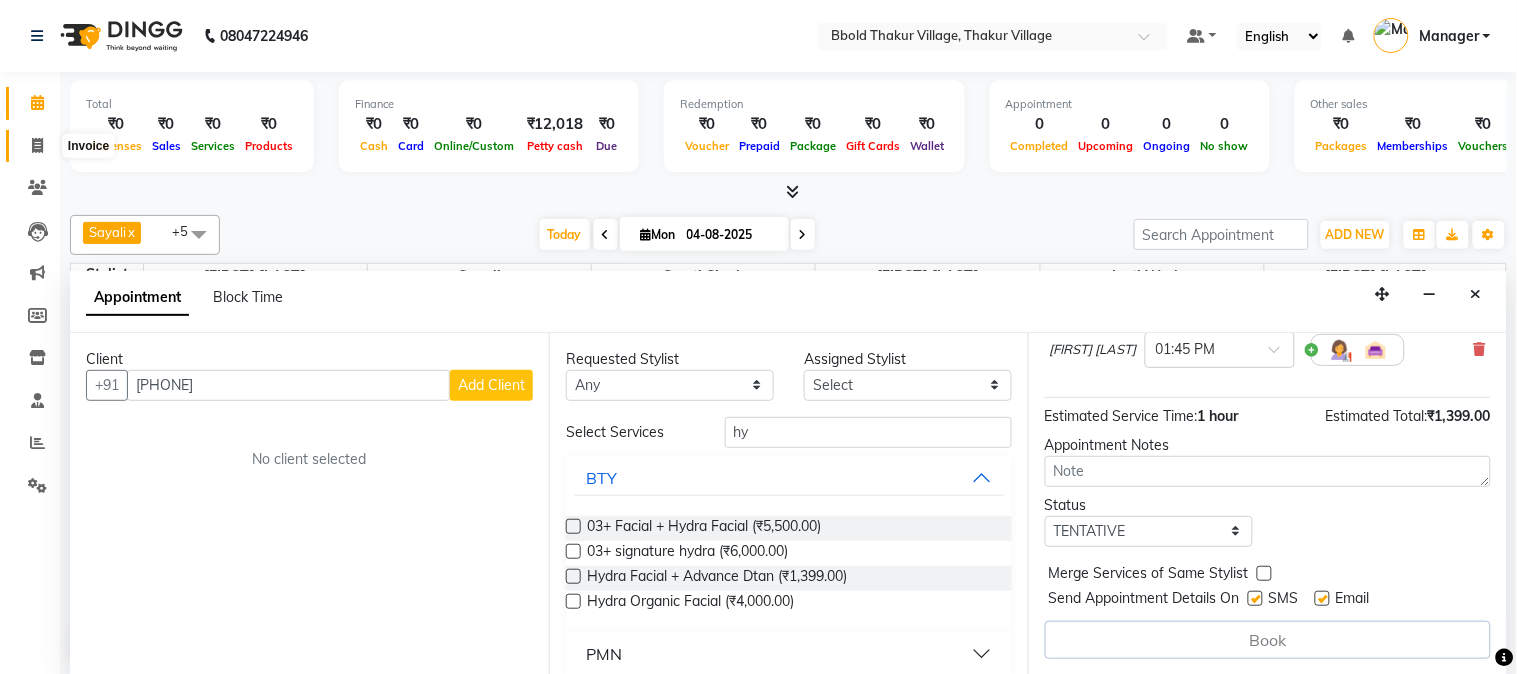 click 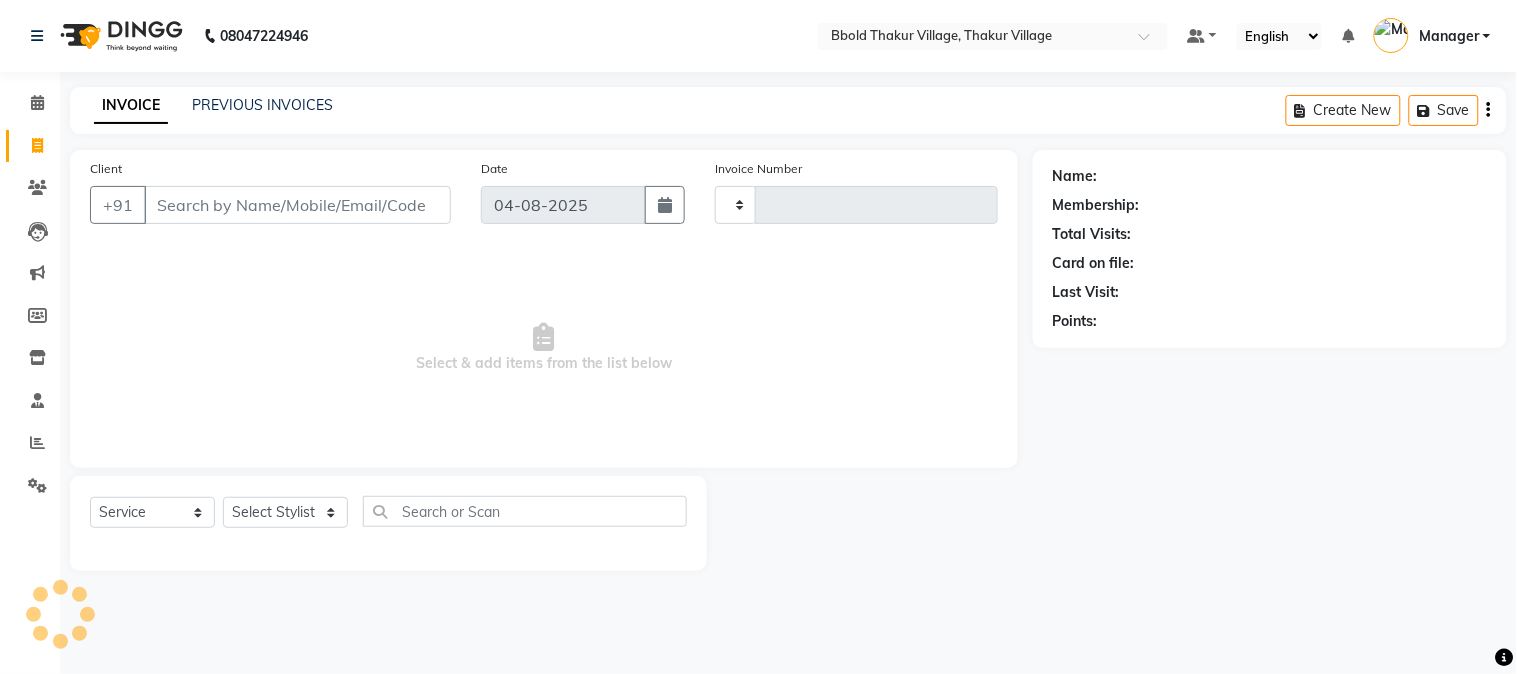 type on "1046" 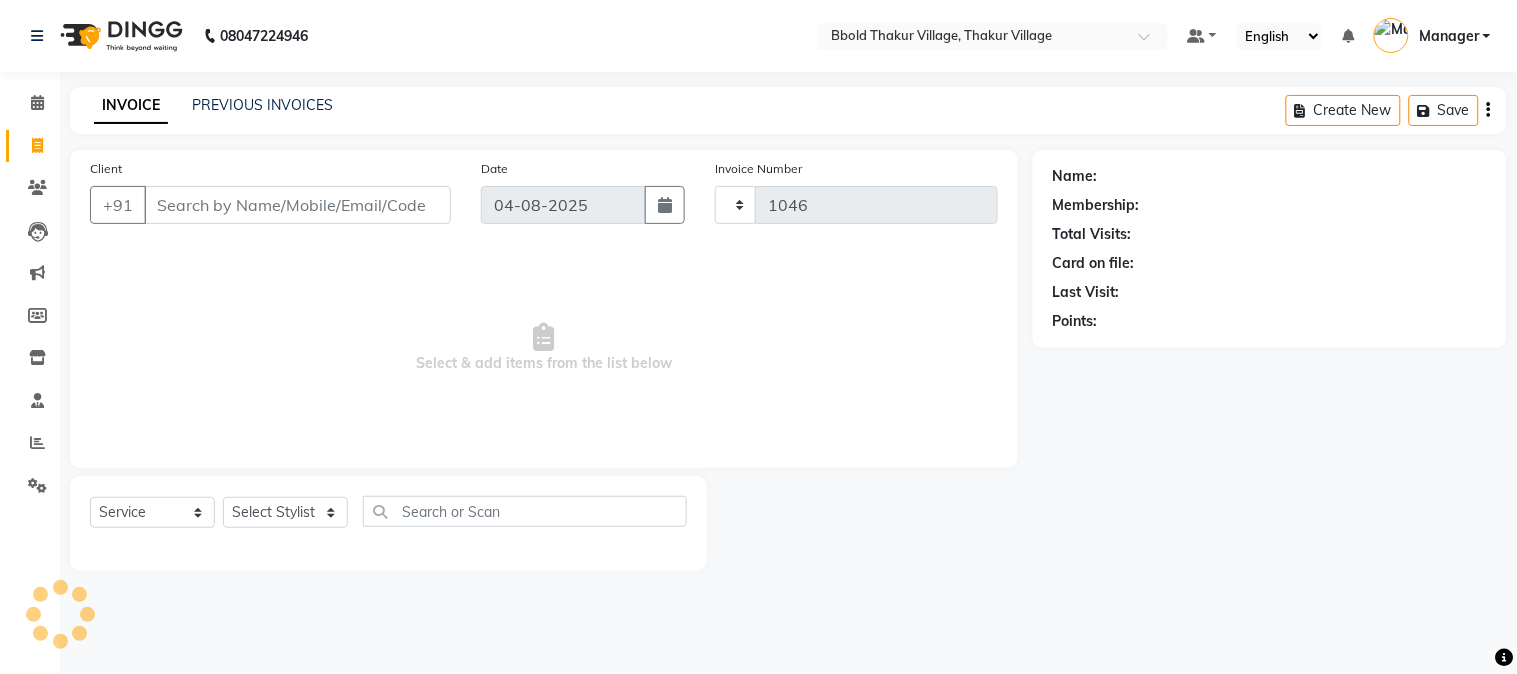 select on "7742" 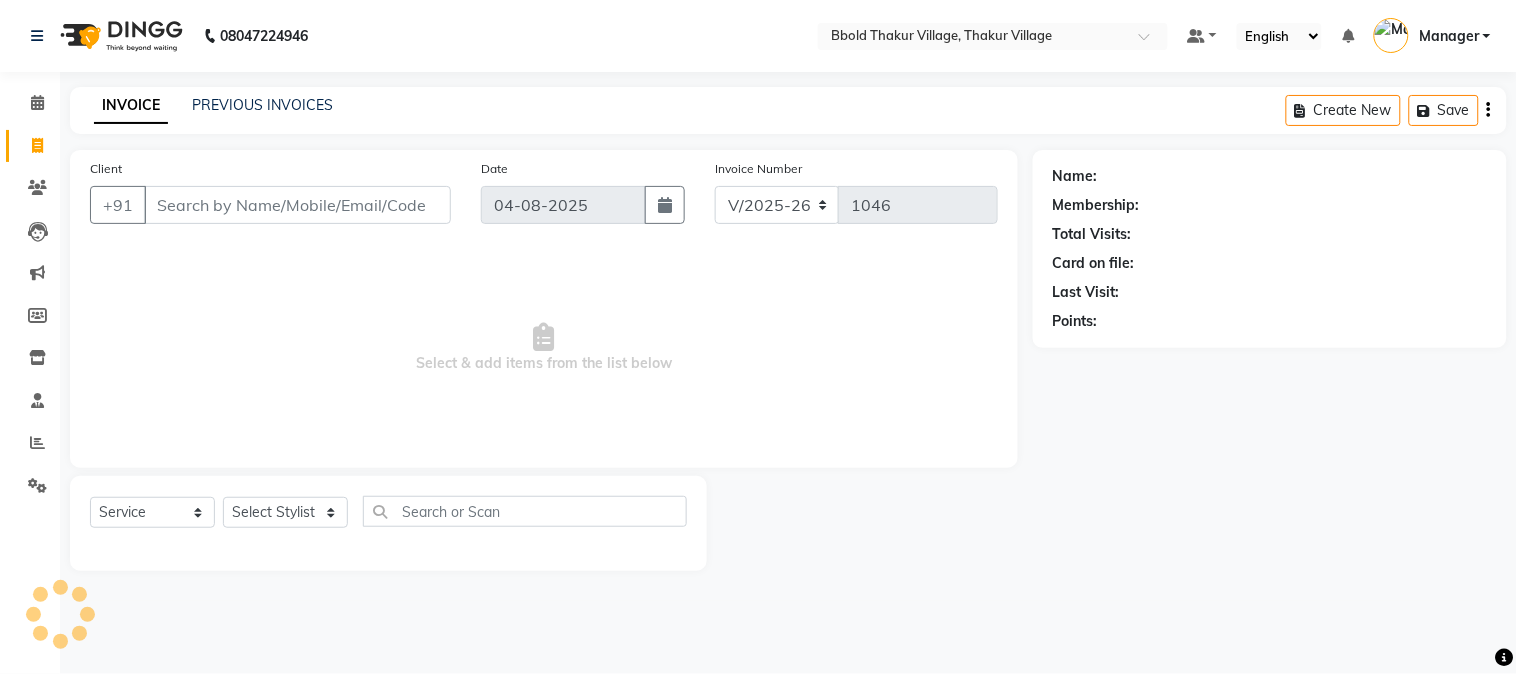 type on "[PHONE]" 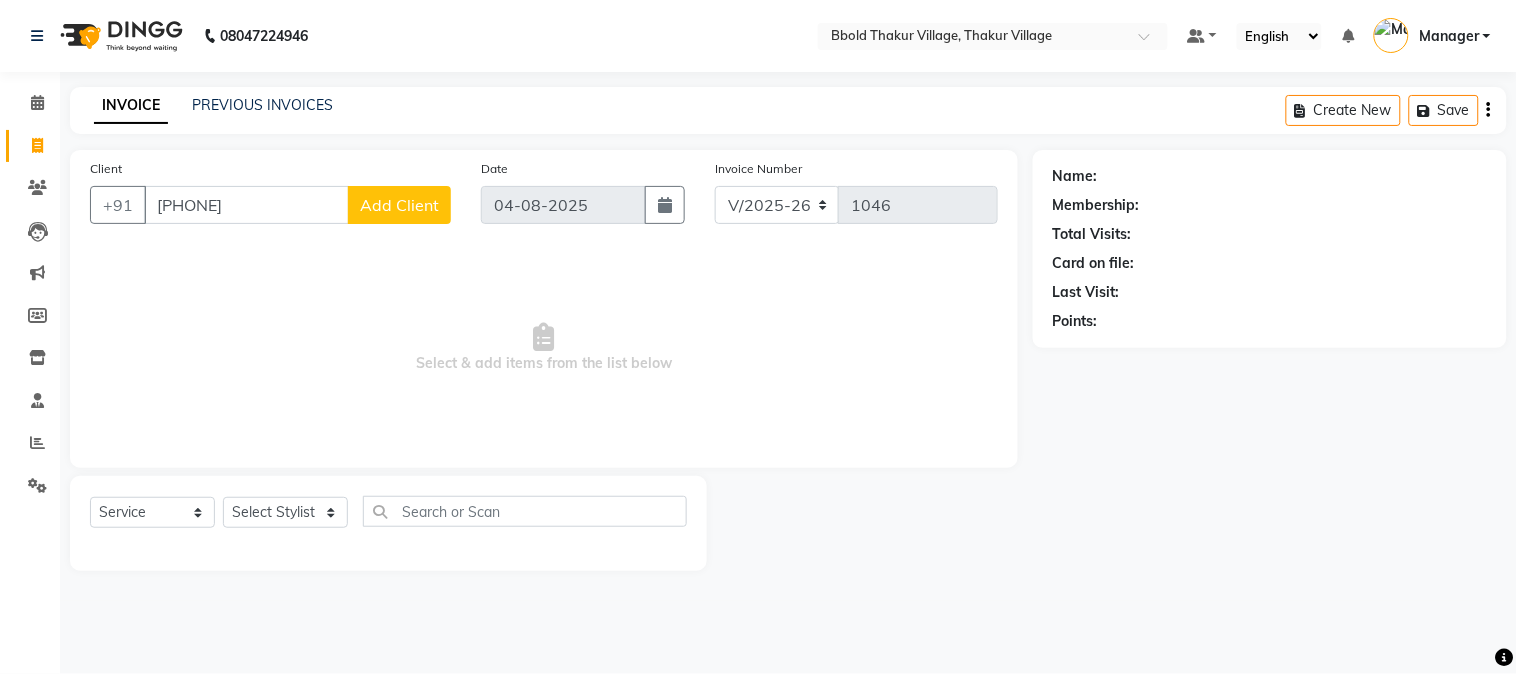 select on "membership" 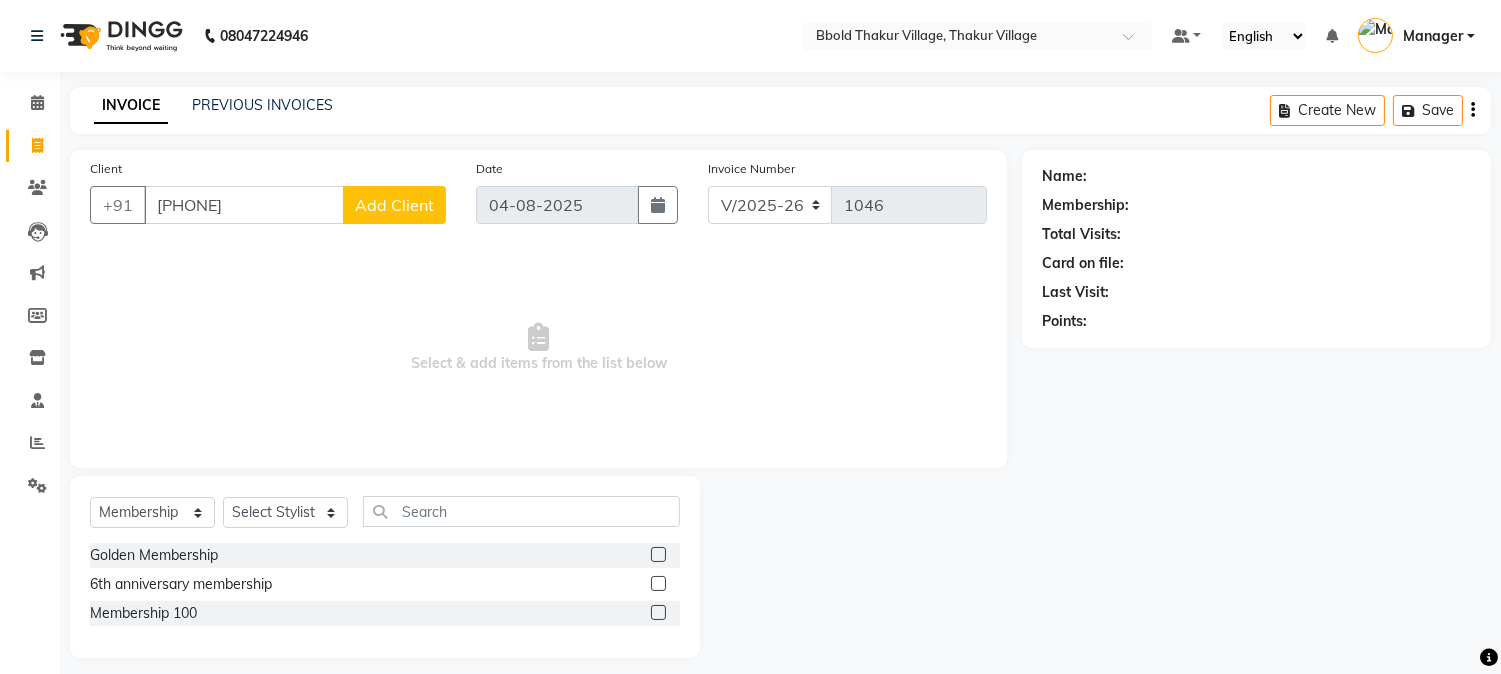 type on "[PHONE]" 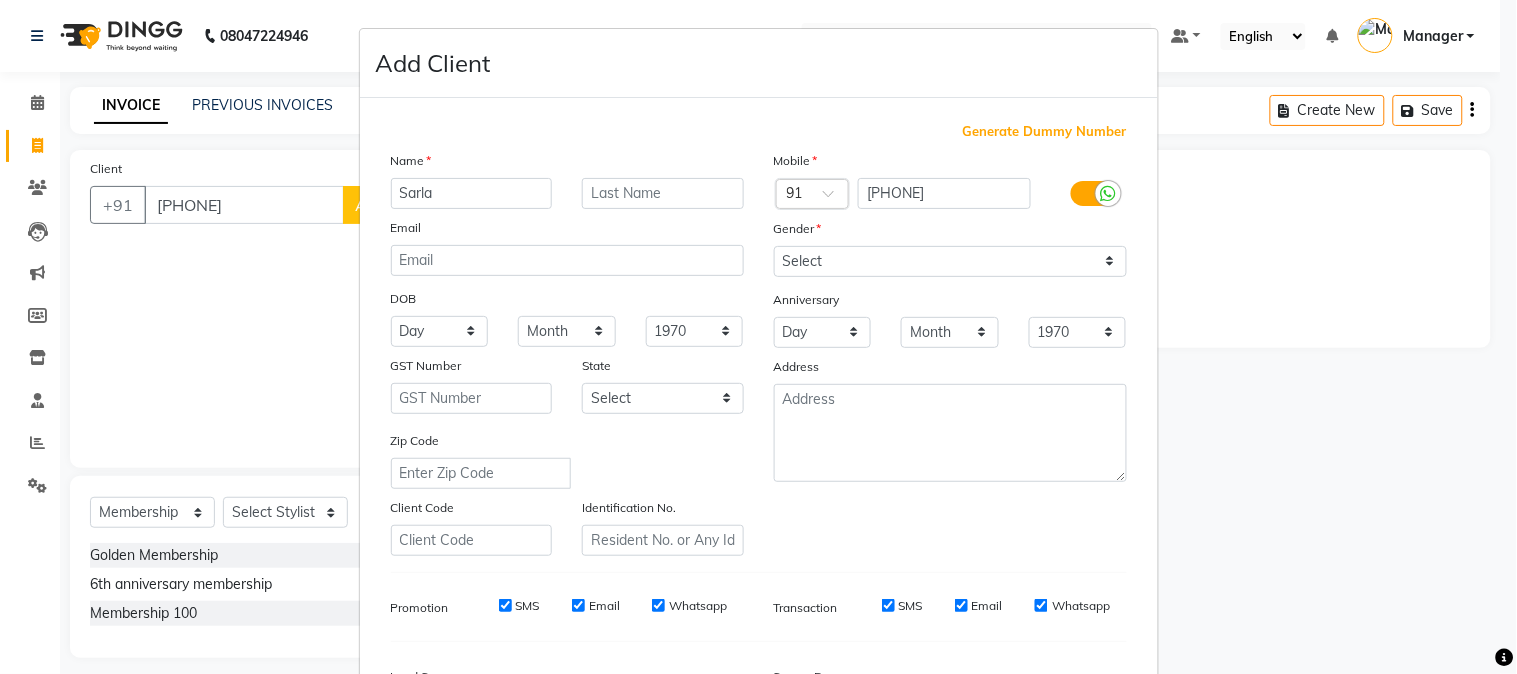 type on "Sarla" 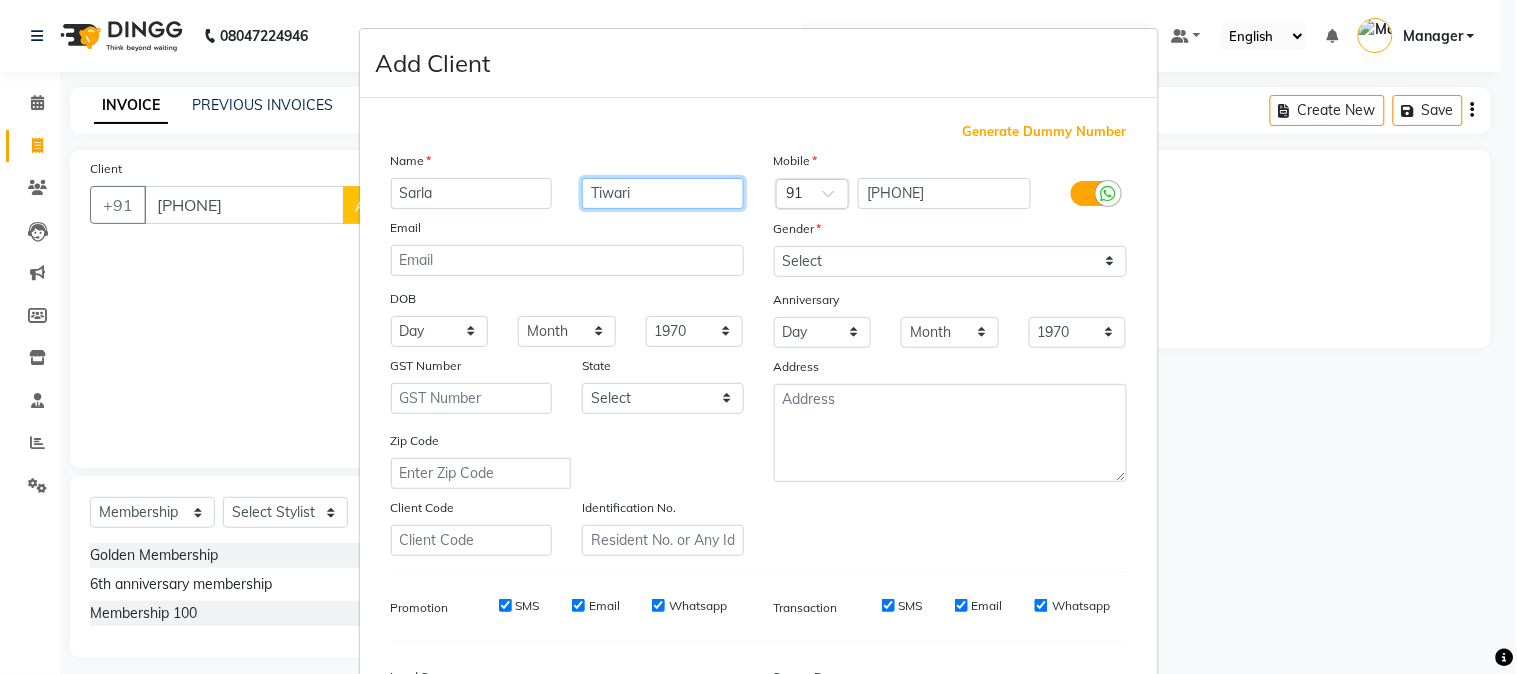 type on "Tiwari" 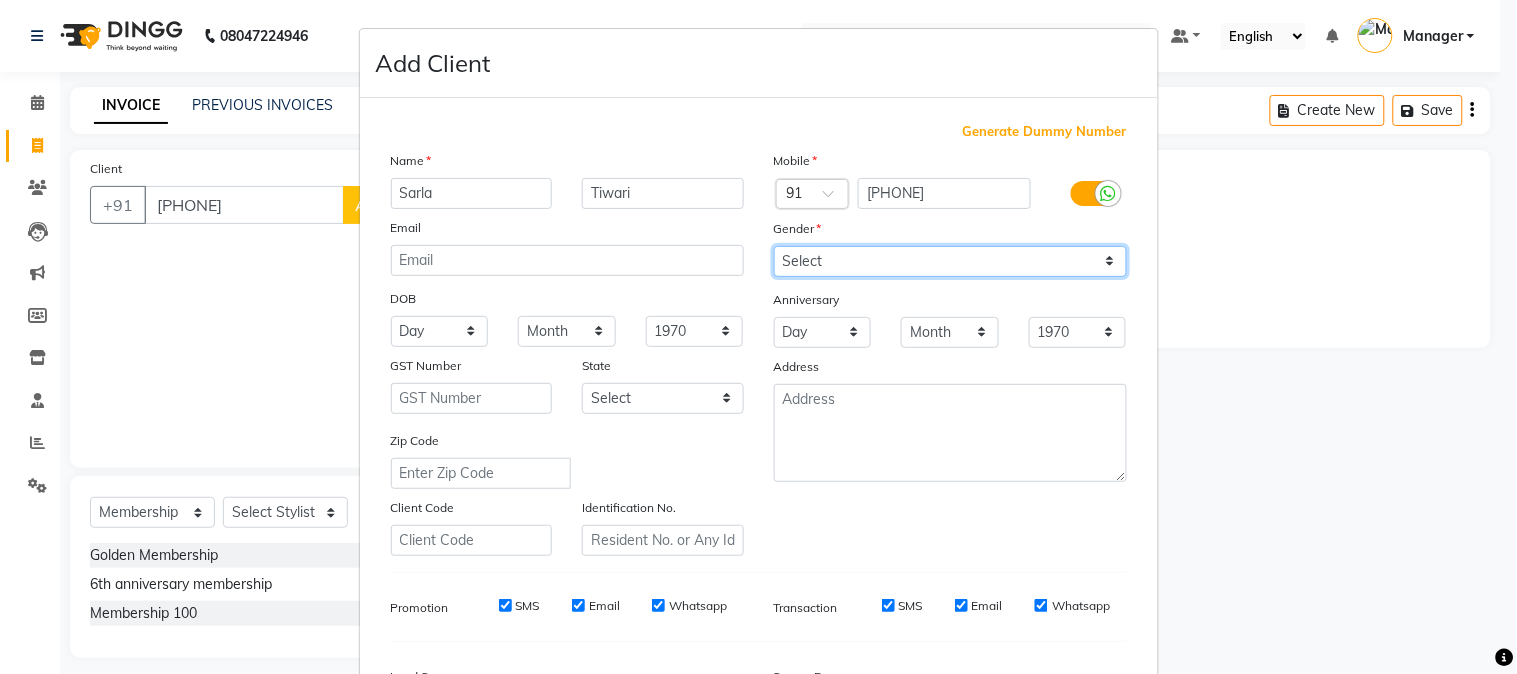 click on "Select Male Female Other Prefer Not To Say" at bounding box center (950, 261) 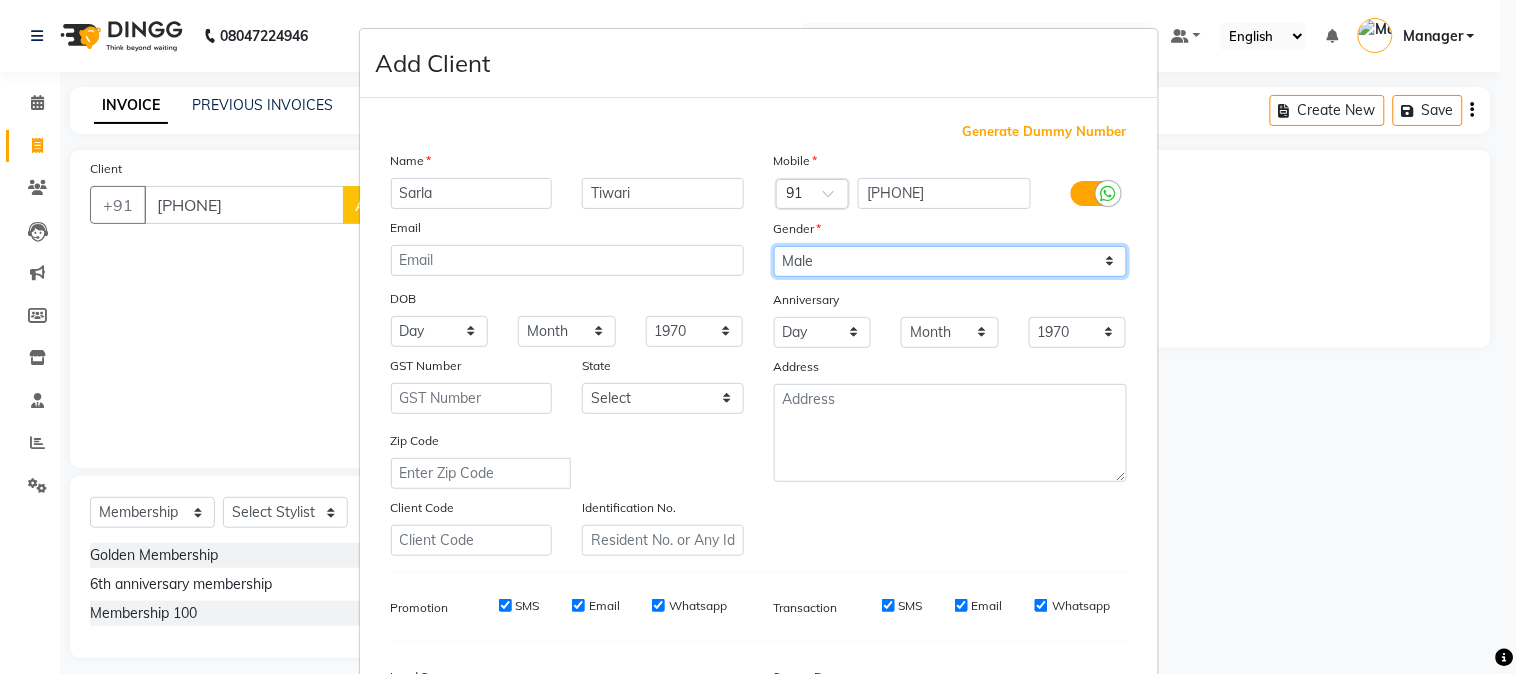 click on "Select Male Female Other Prefer Not To Say" at bounding box center [950, 261] 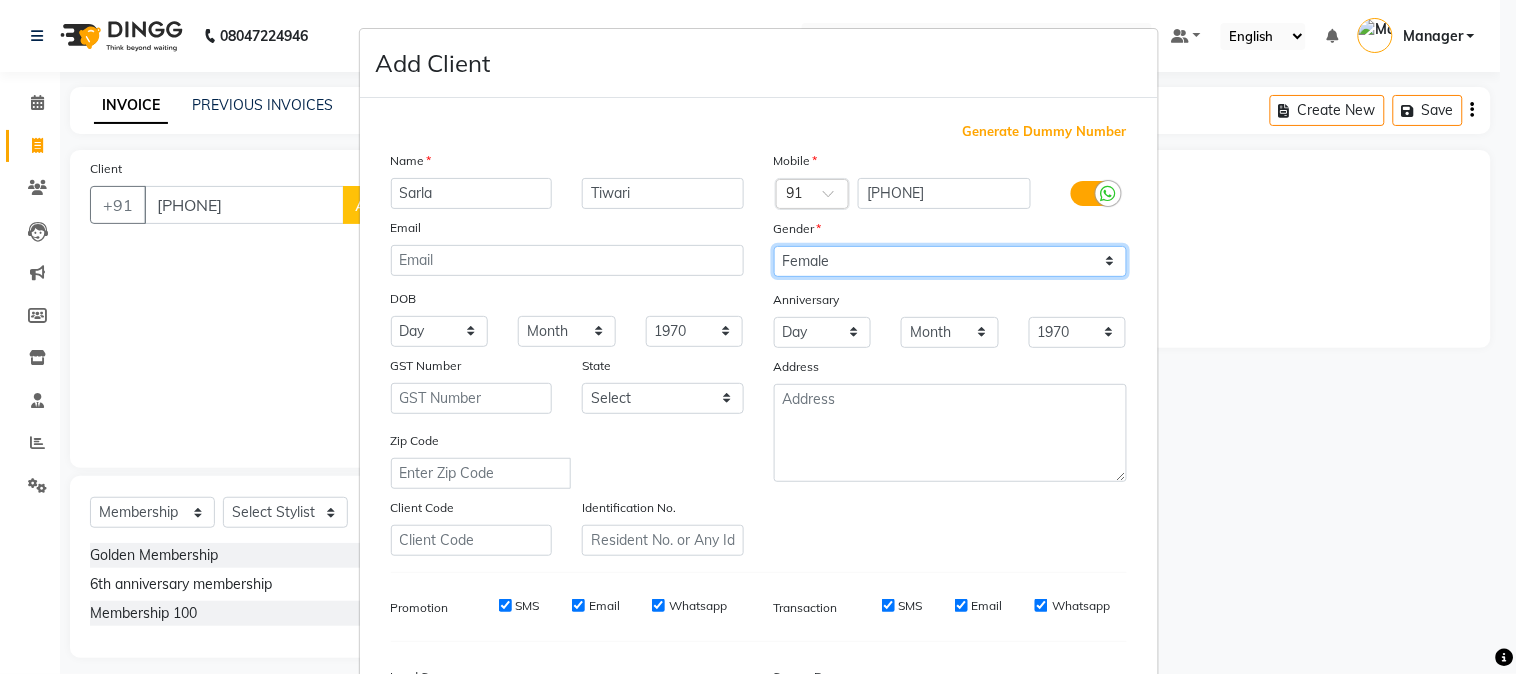 click on "Select Male Female Other Prefer Not To Say" at bounding box center [950, 261] 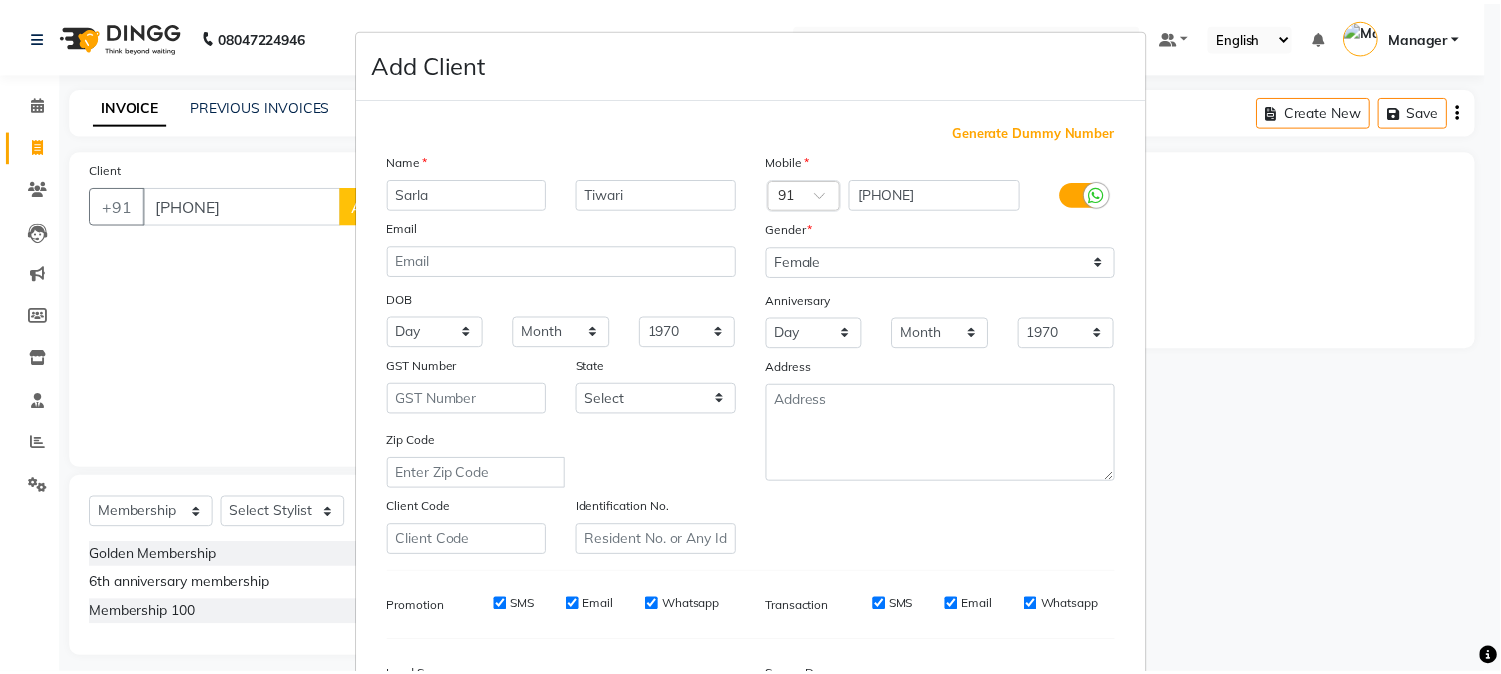 scroll, scrollTop: 250, scrollLeft: 0, axis: vertical 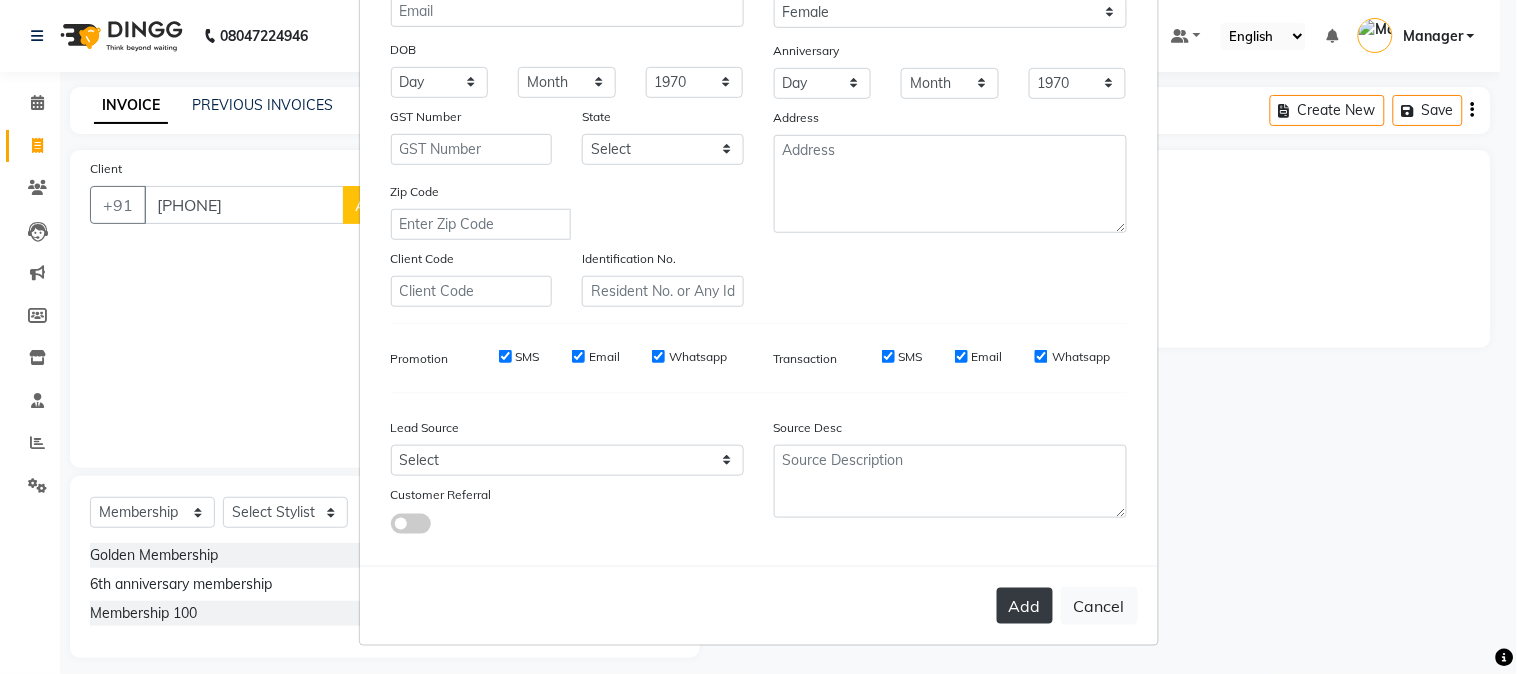 click on "Add" at bounding box center (1025, 606) 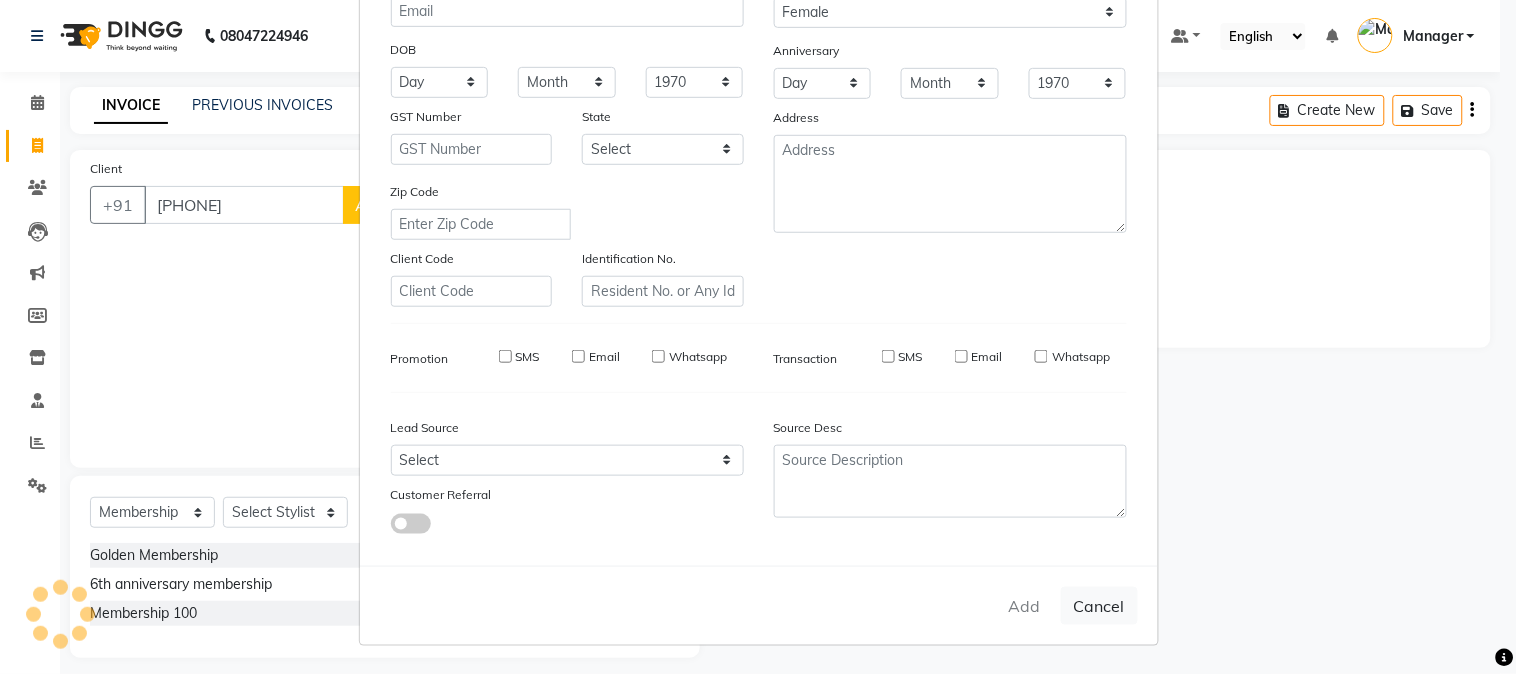 type on "96******90" 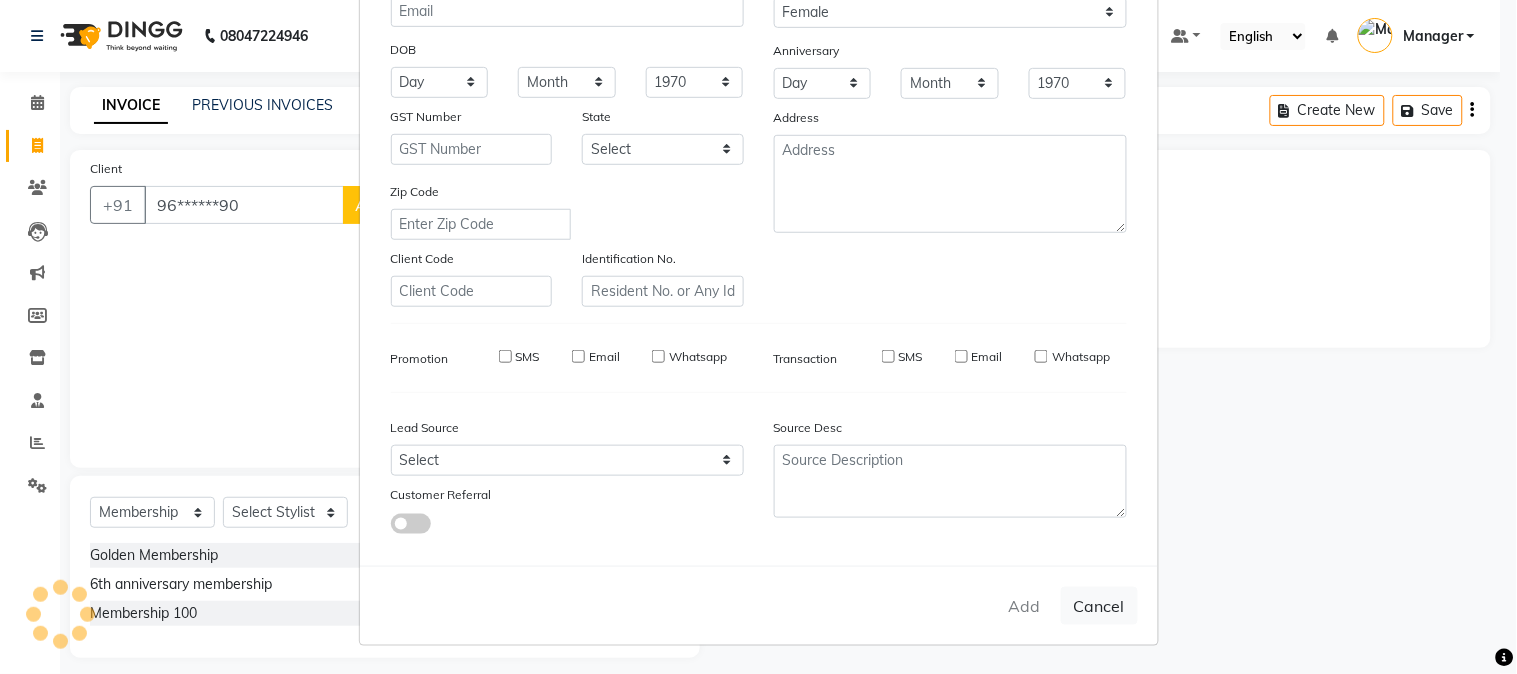 type 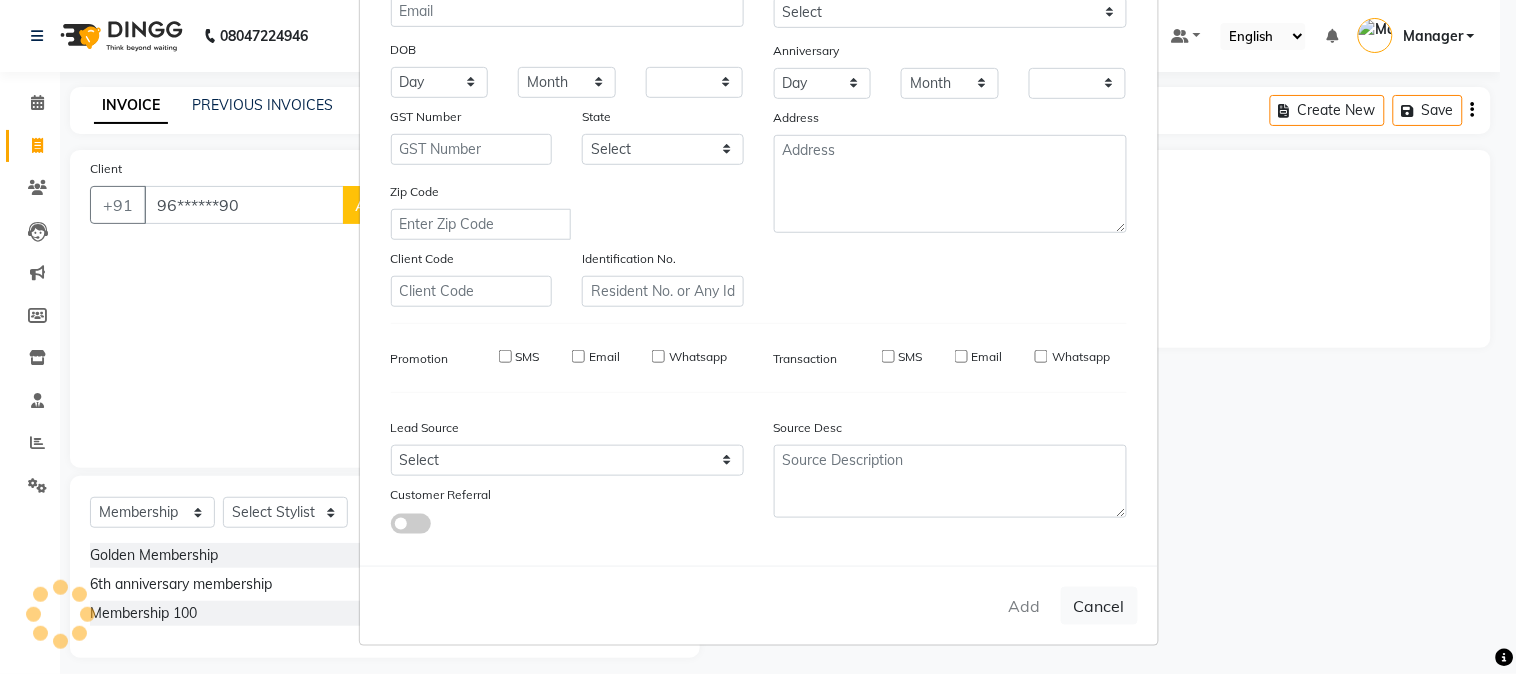 checkbox on "false" 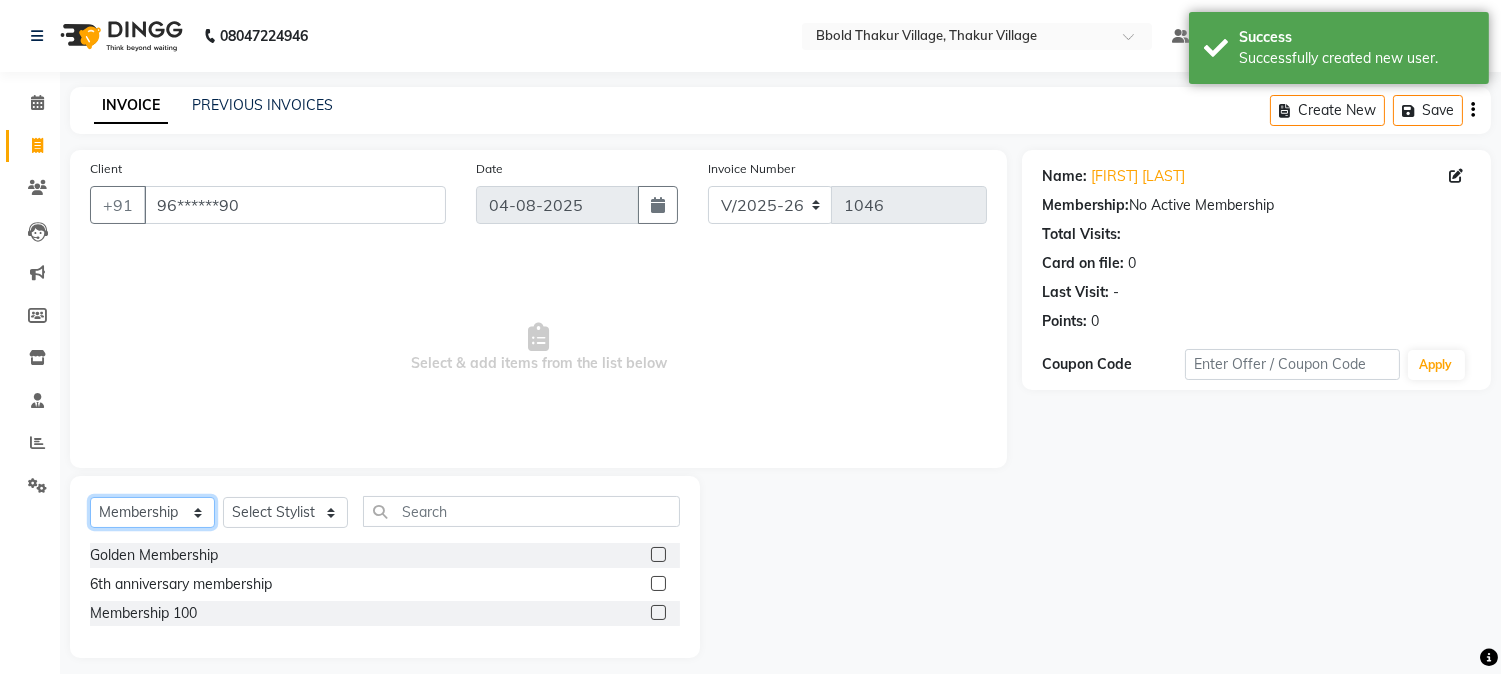 click on "Select  Service  Product  Membership  Package Voucher Prepaid Gift Card" 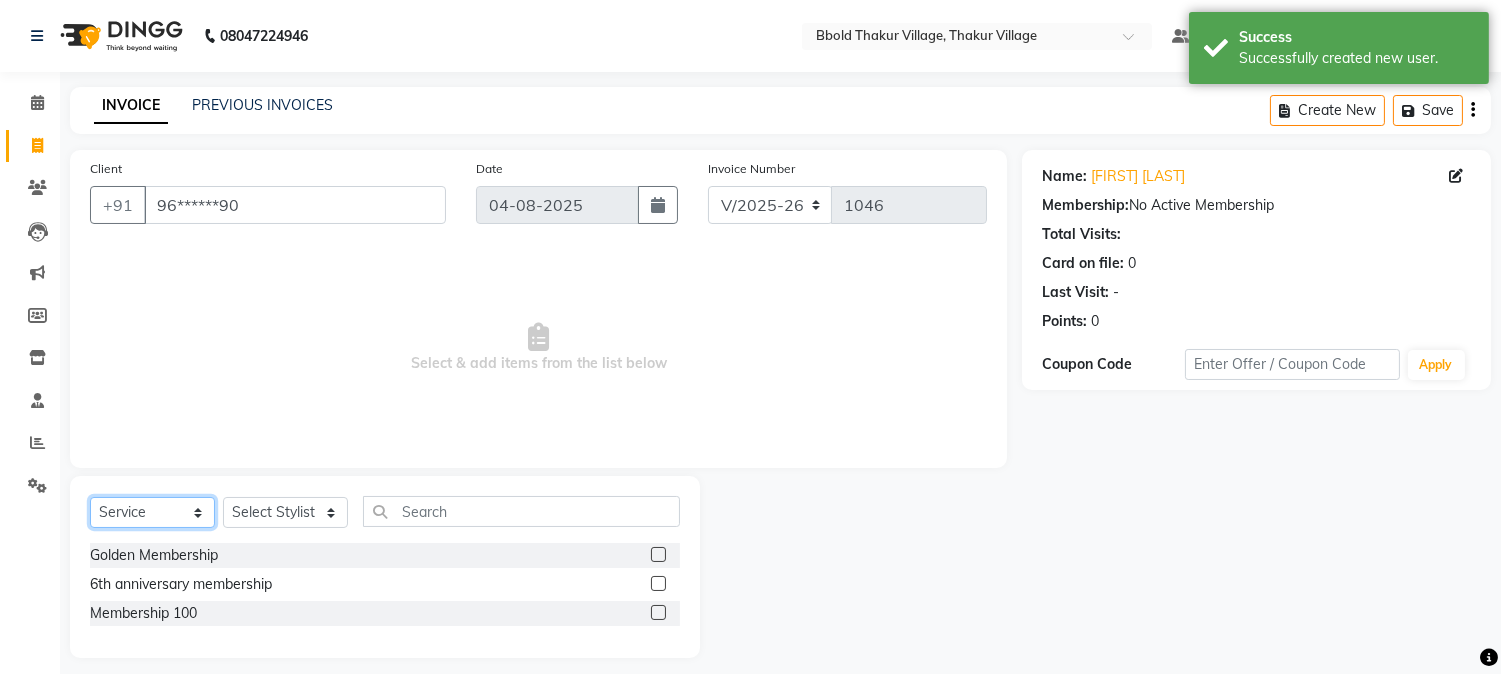 click on "Select  Service  Product  Membership  Package Voucher Prepaid Gift Card" 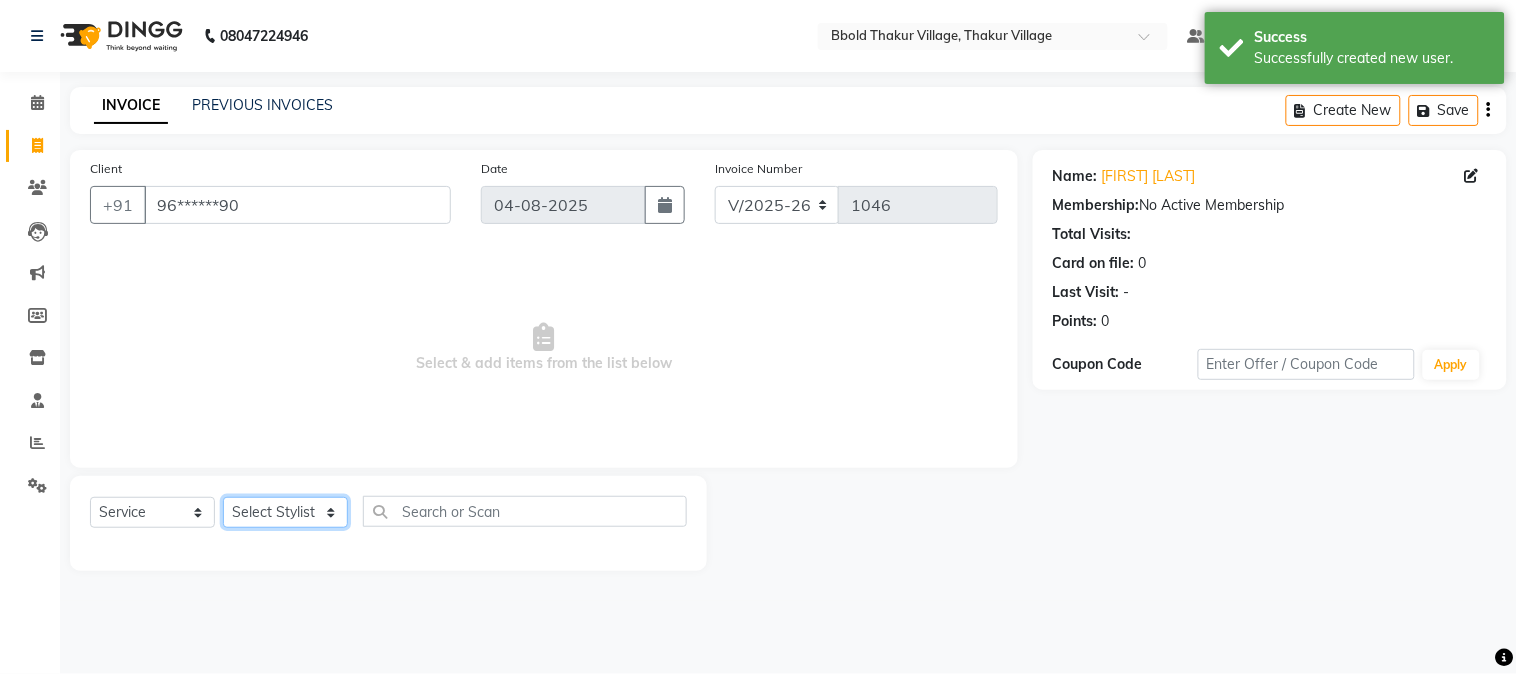 click on "Select Stylist Jyoti jaiswal Jyoti wadar Manager Meraj Ansari Rihan Qureshi Samruddhi Mhamunkar Sayali Sonam soni Swati Singh" 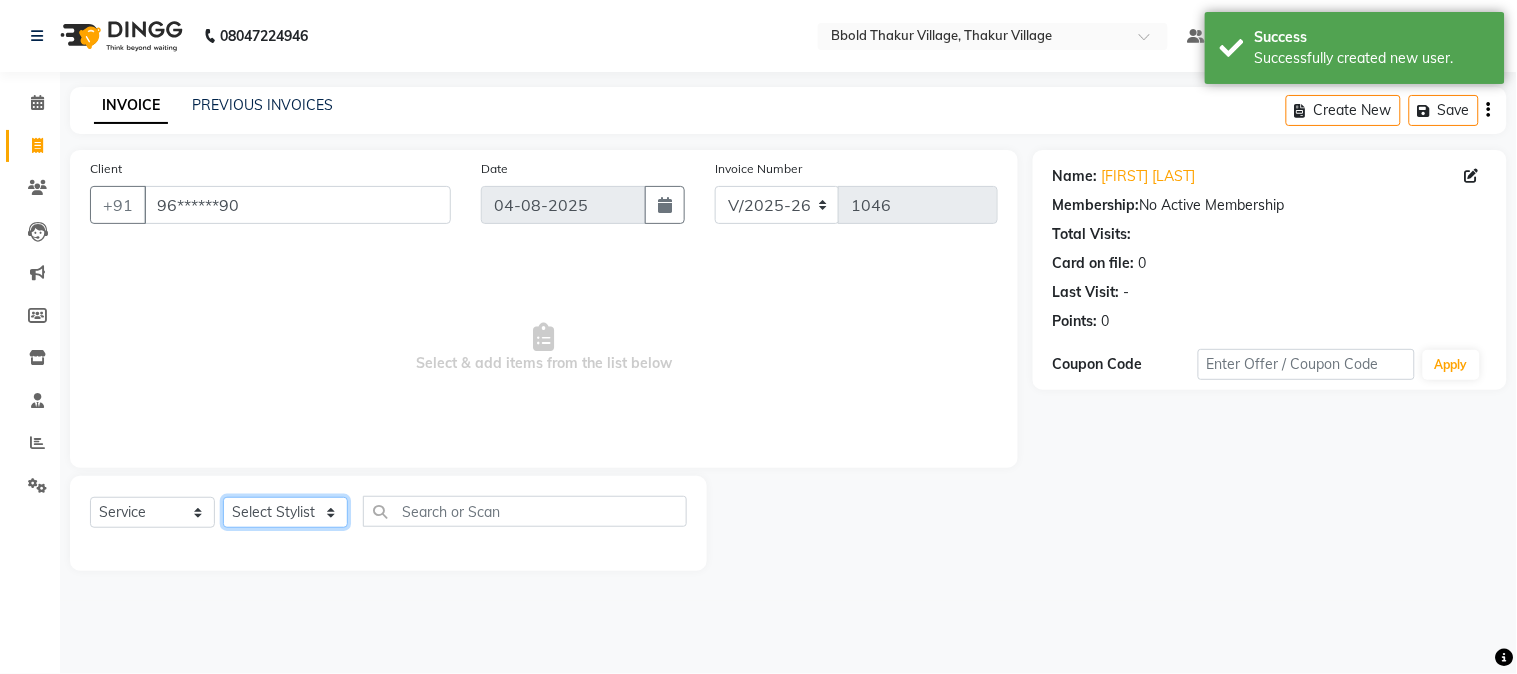 select on "84560" 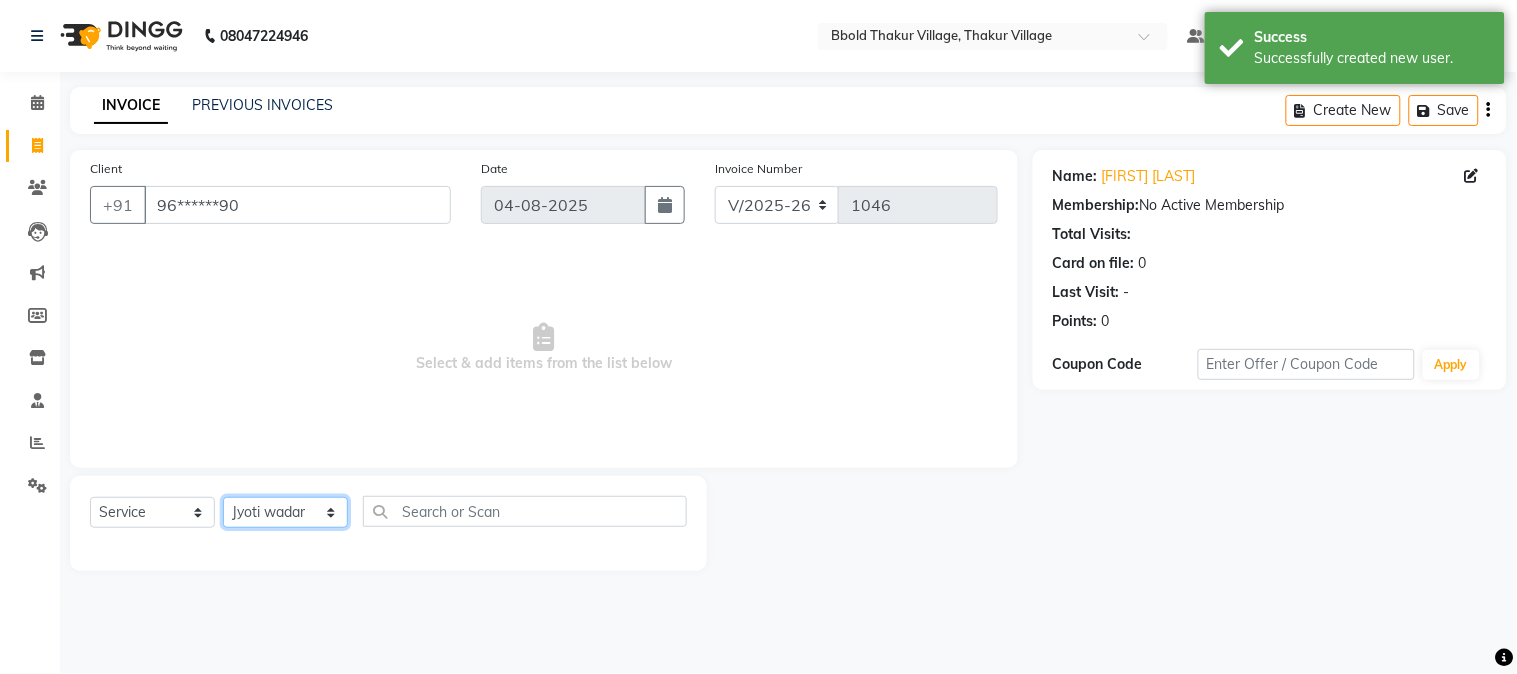 click on "Select Stylist Jyoti jaiswal Jyoti wadar Manager Meraj Ansari Rihan Qureshi Samruddhi Mhamunkar Sayali Sonam soni Swati Singh" 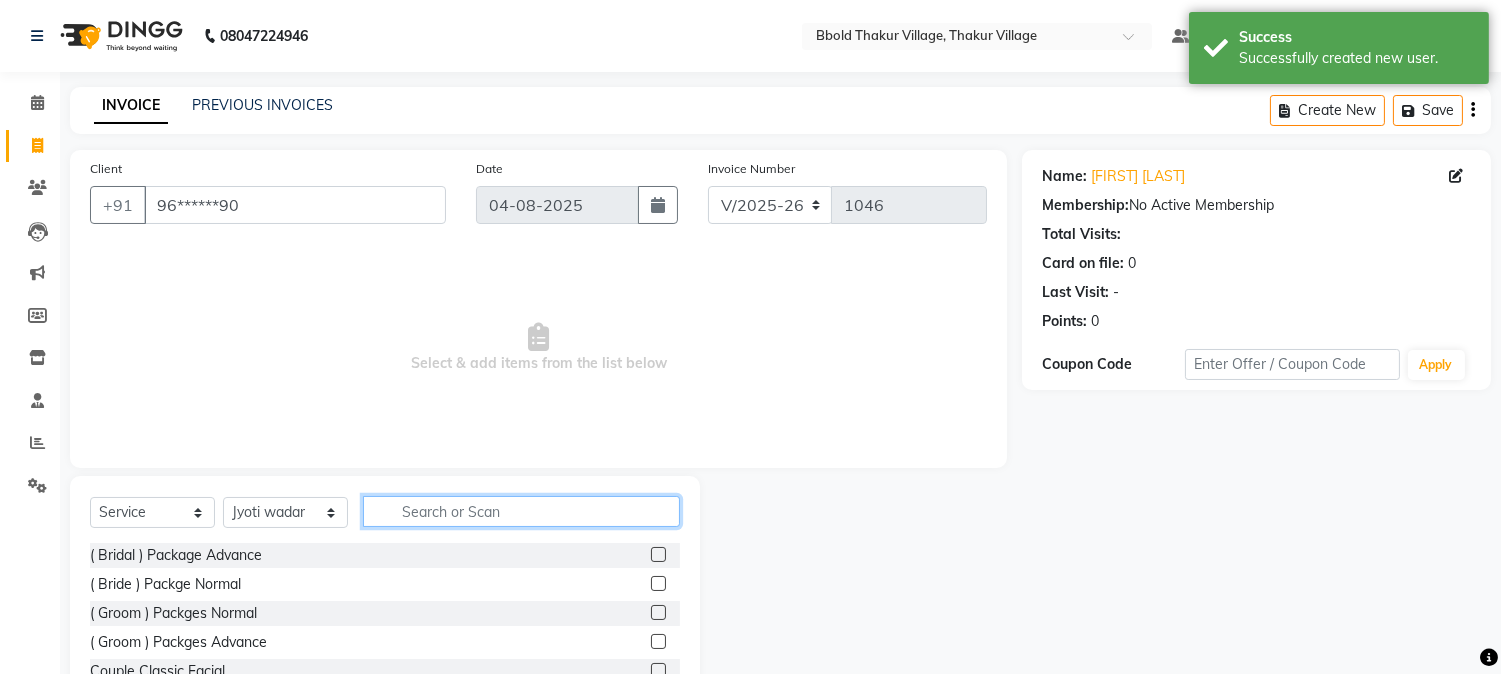 click 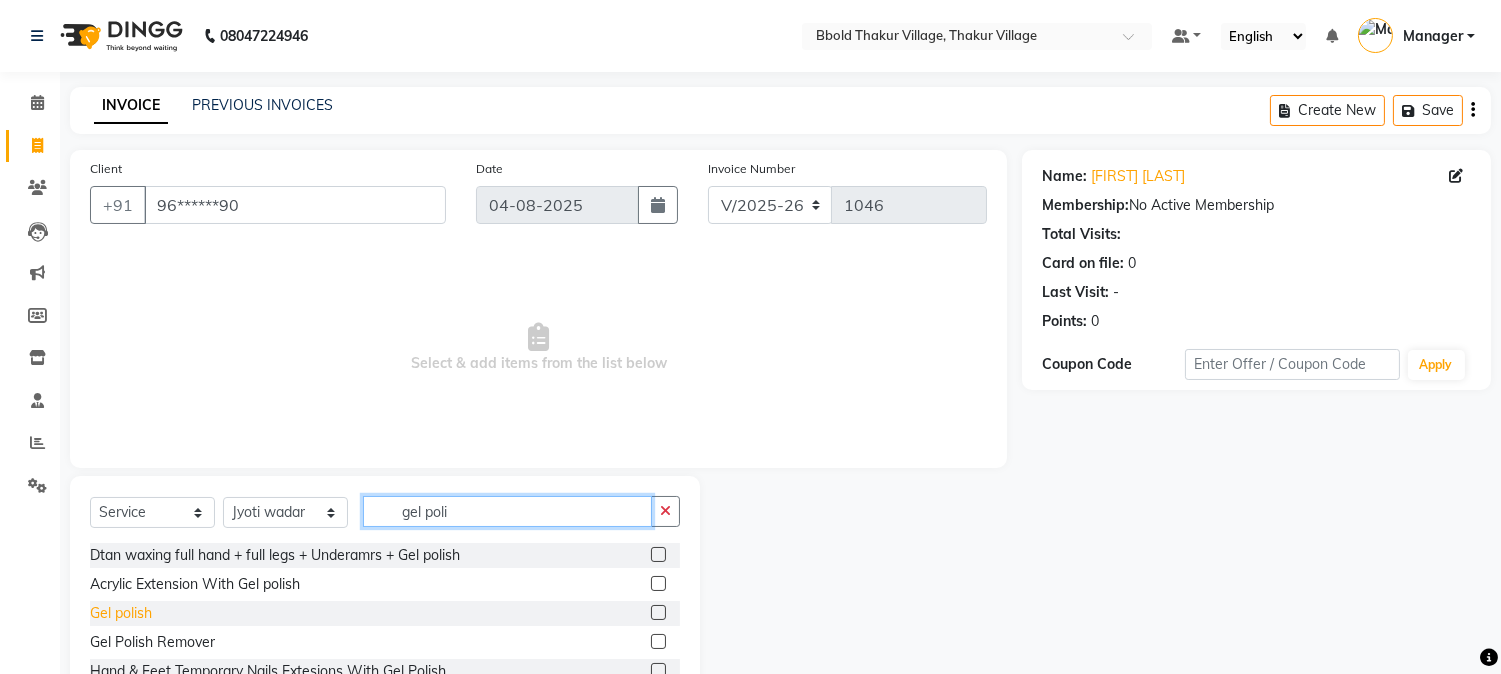 type on "gel poli" 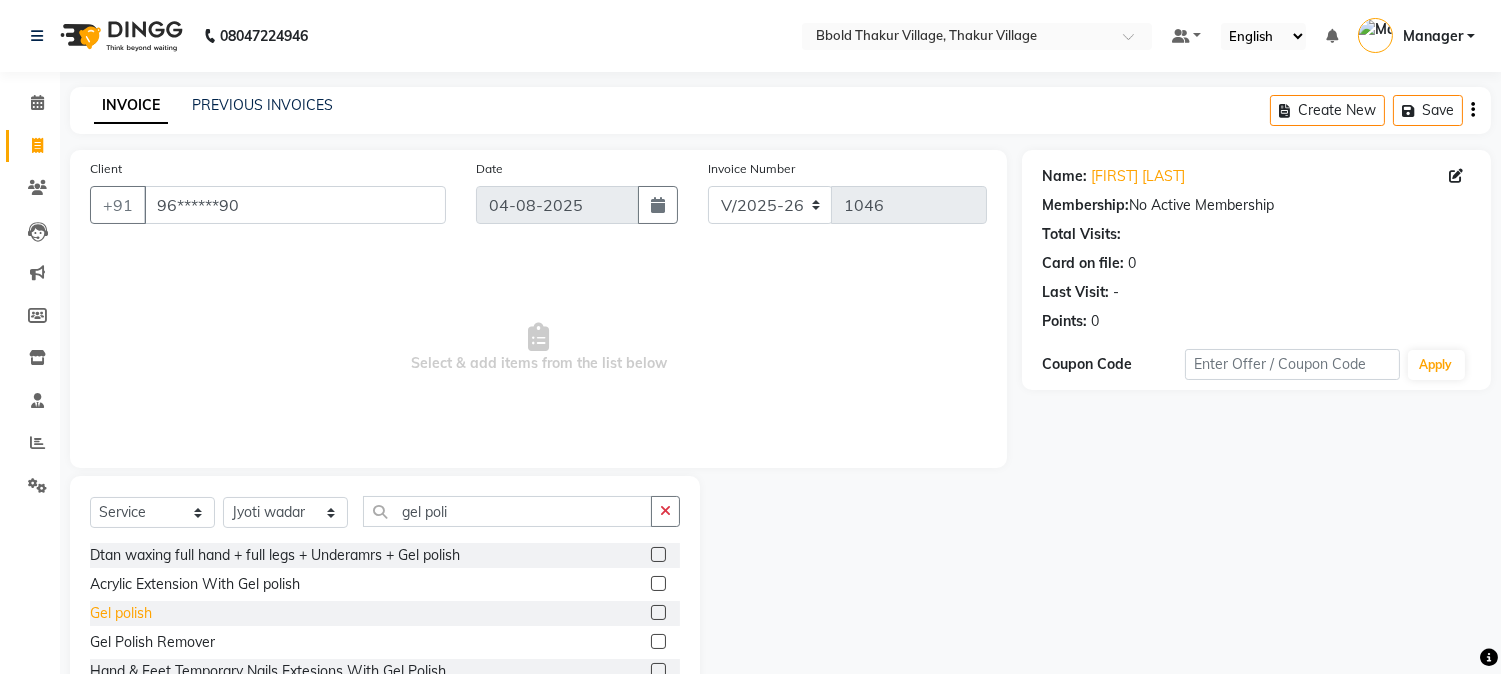click on "Gel polish" 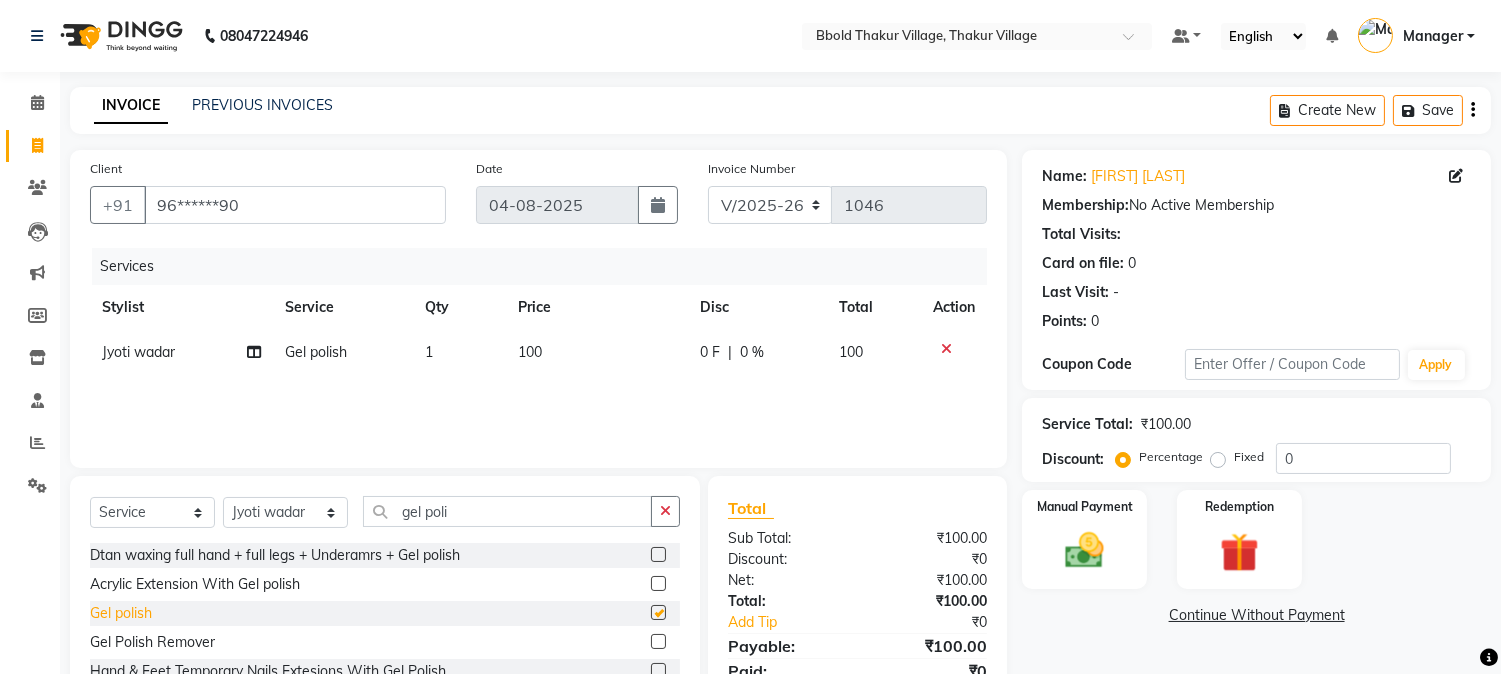 checkbox on "false" 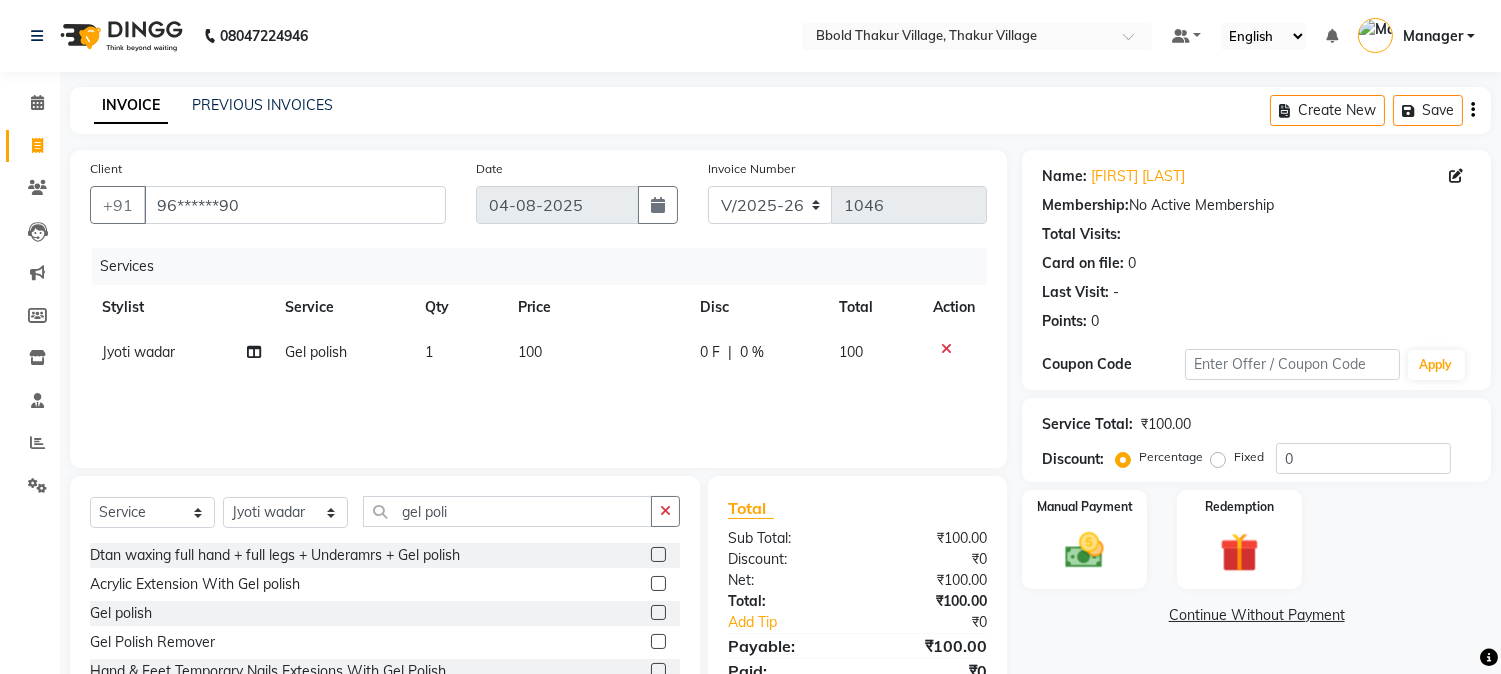 click on "100" 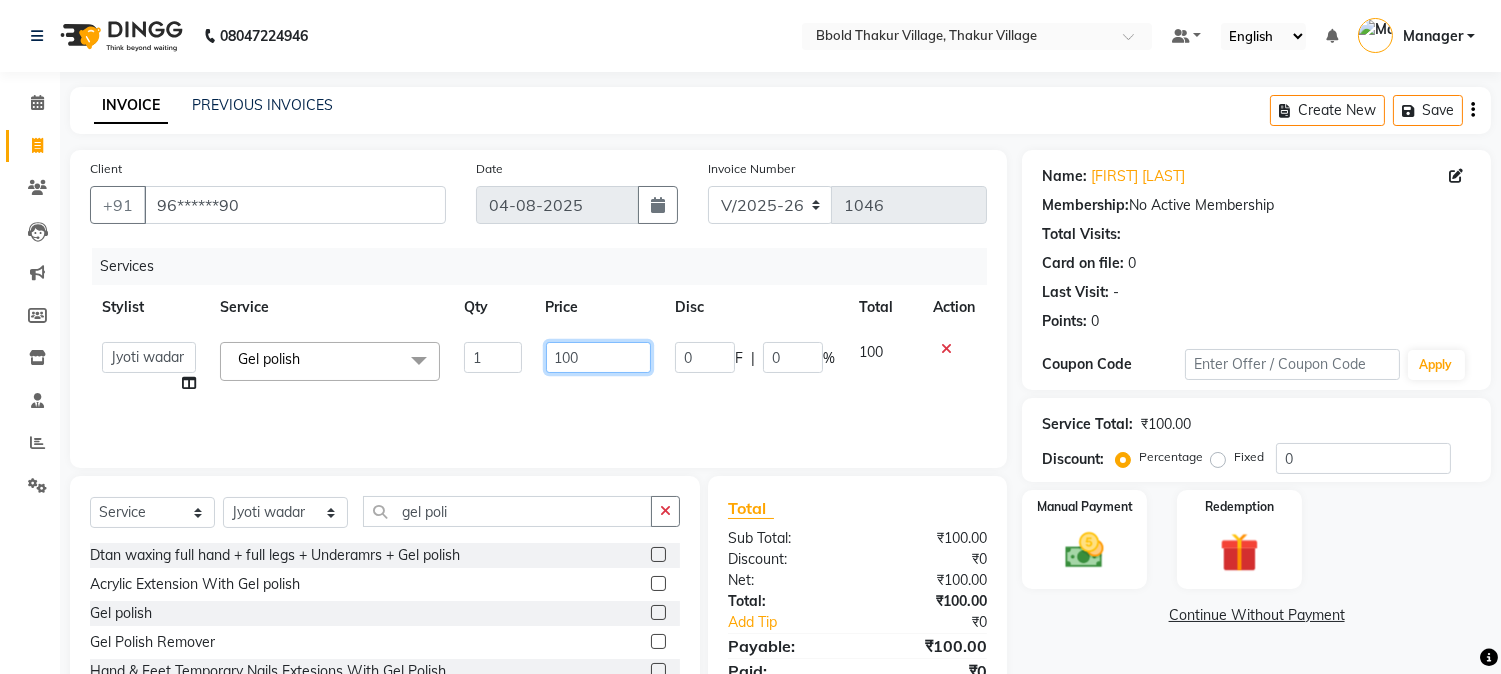 click on "100" 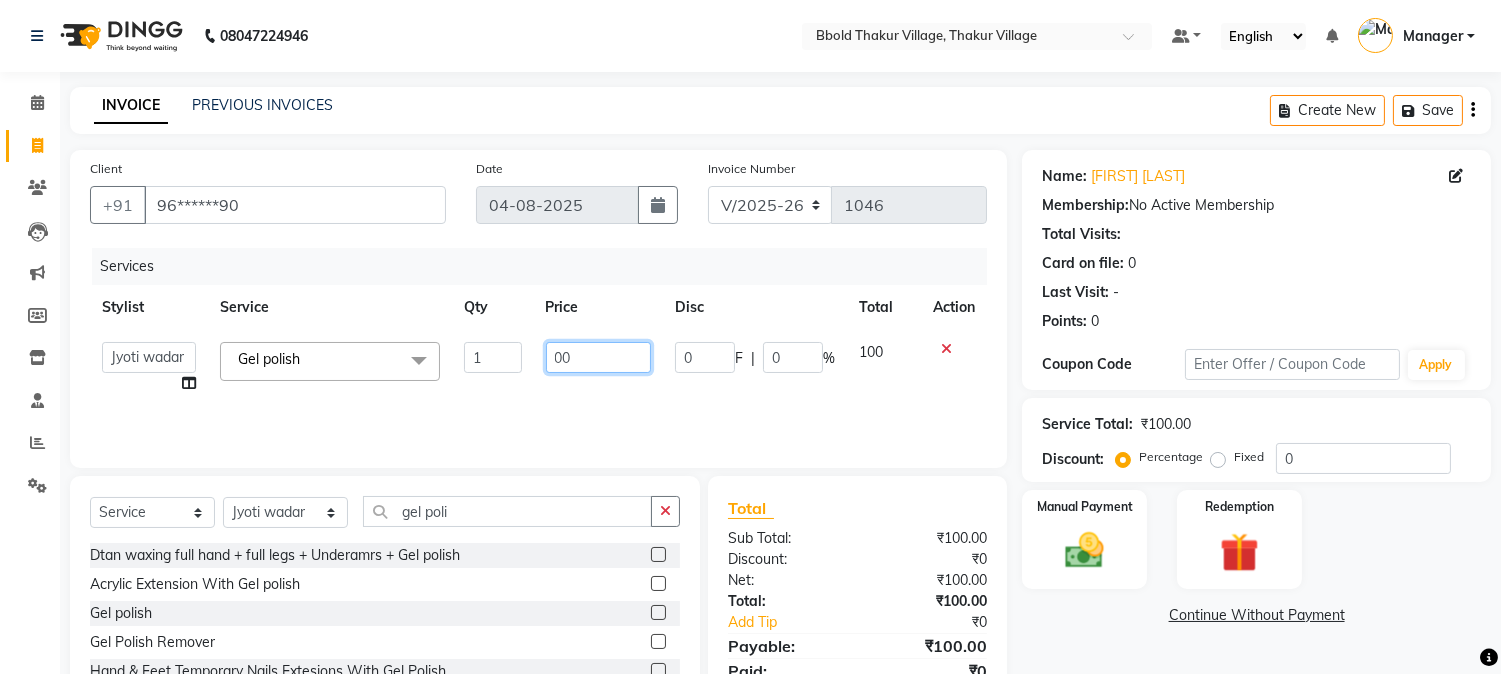 type on "200" 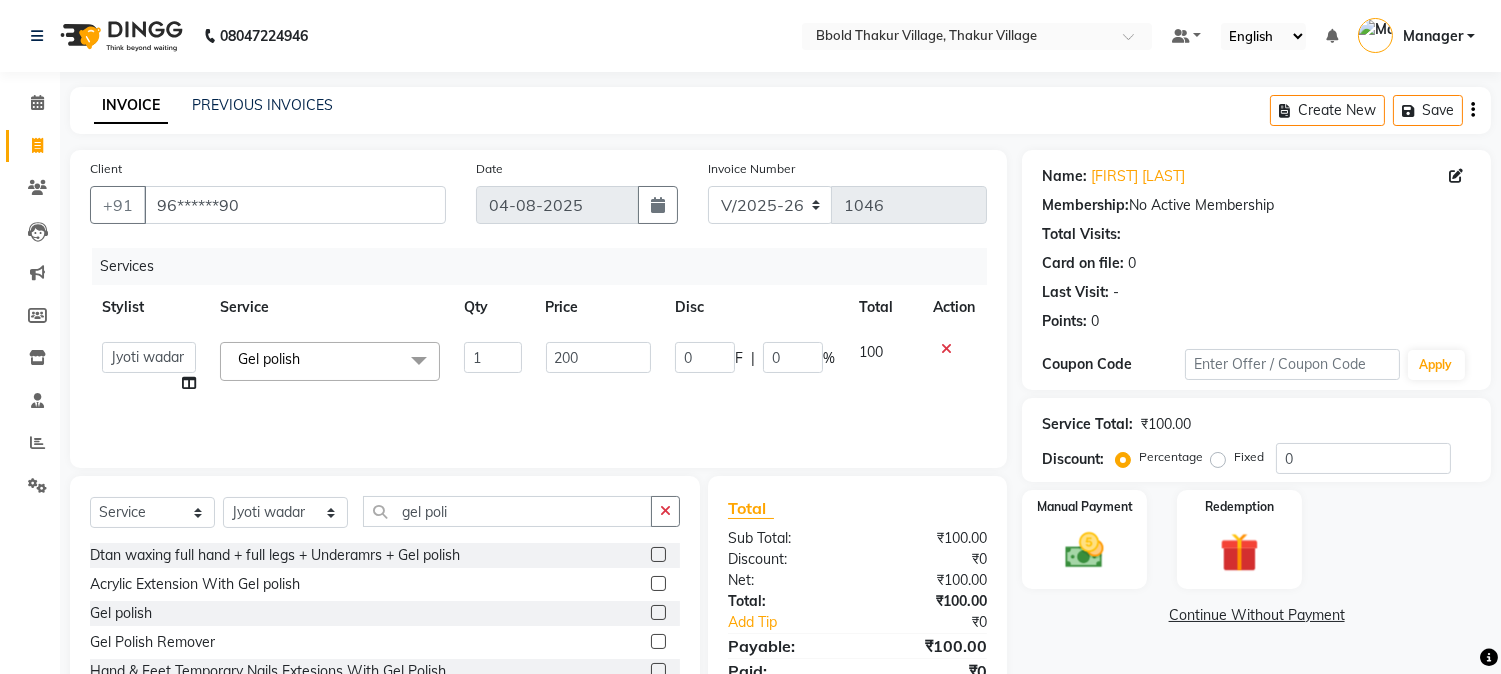 click on "Total Sub Total: ₹100.00 Discount: ₹0 Net: ₹100.00 Total: ₹100.00 Add Tip ₹0 Payable: ₹100.00 Paid: ₹0 Balance   : ₹100.00" 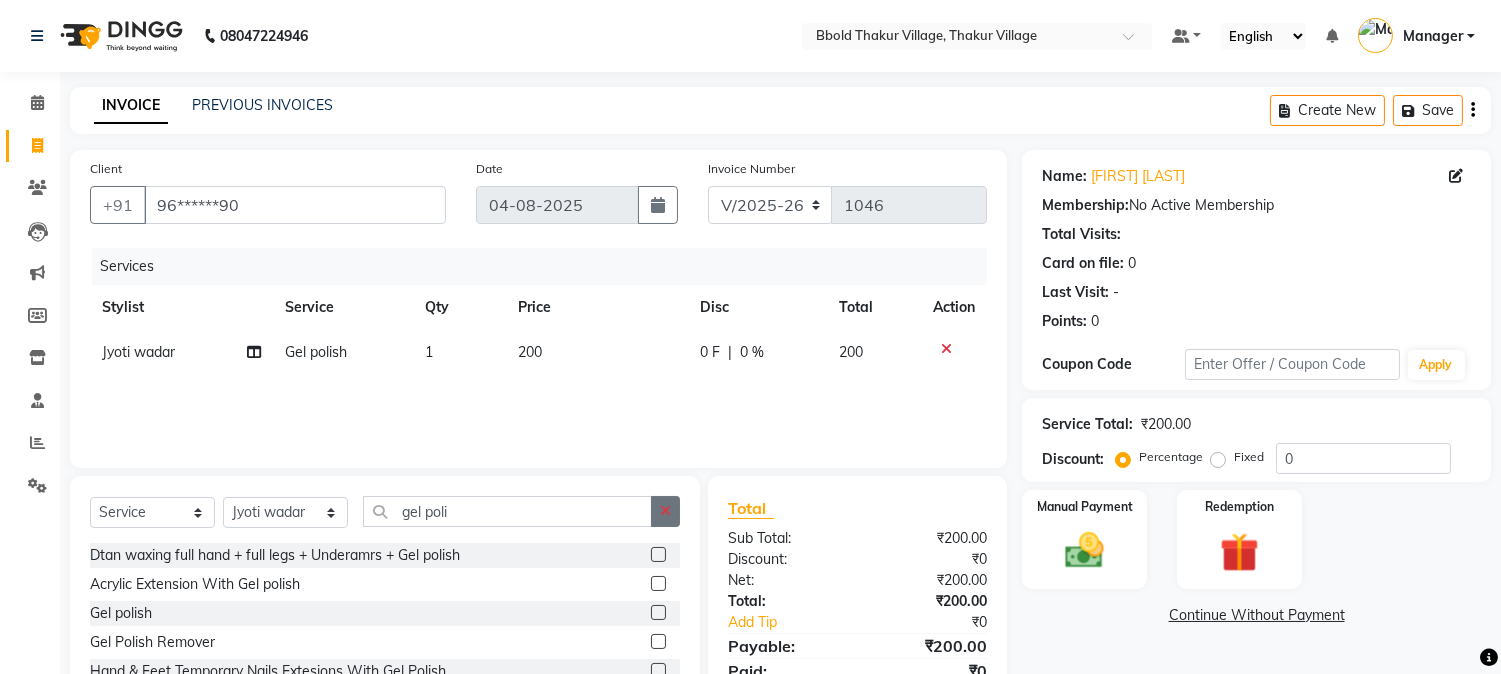 click 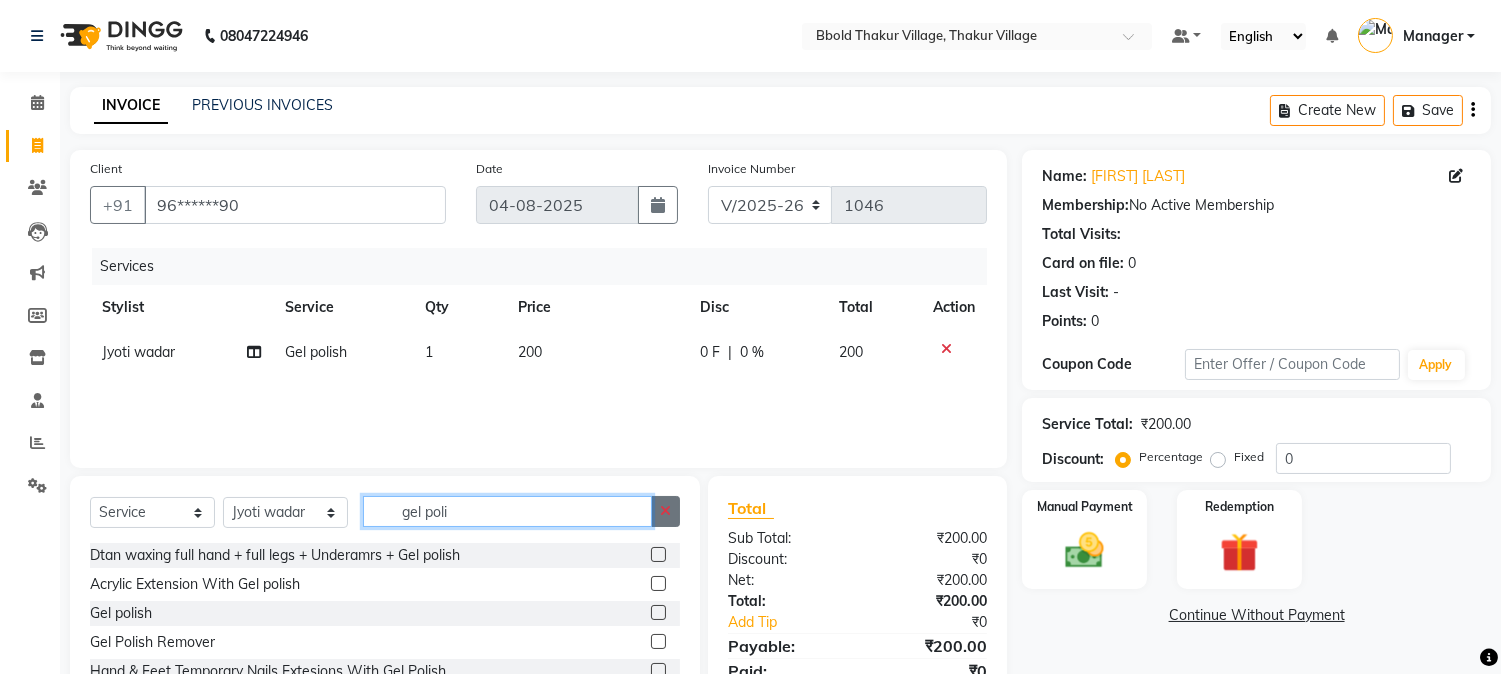 type 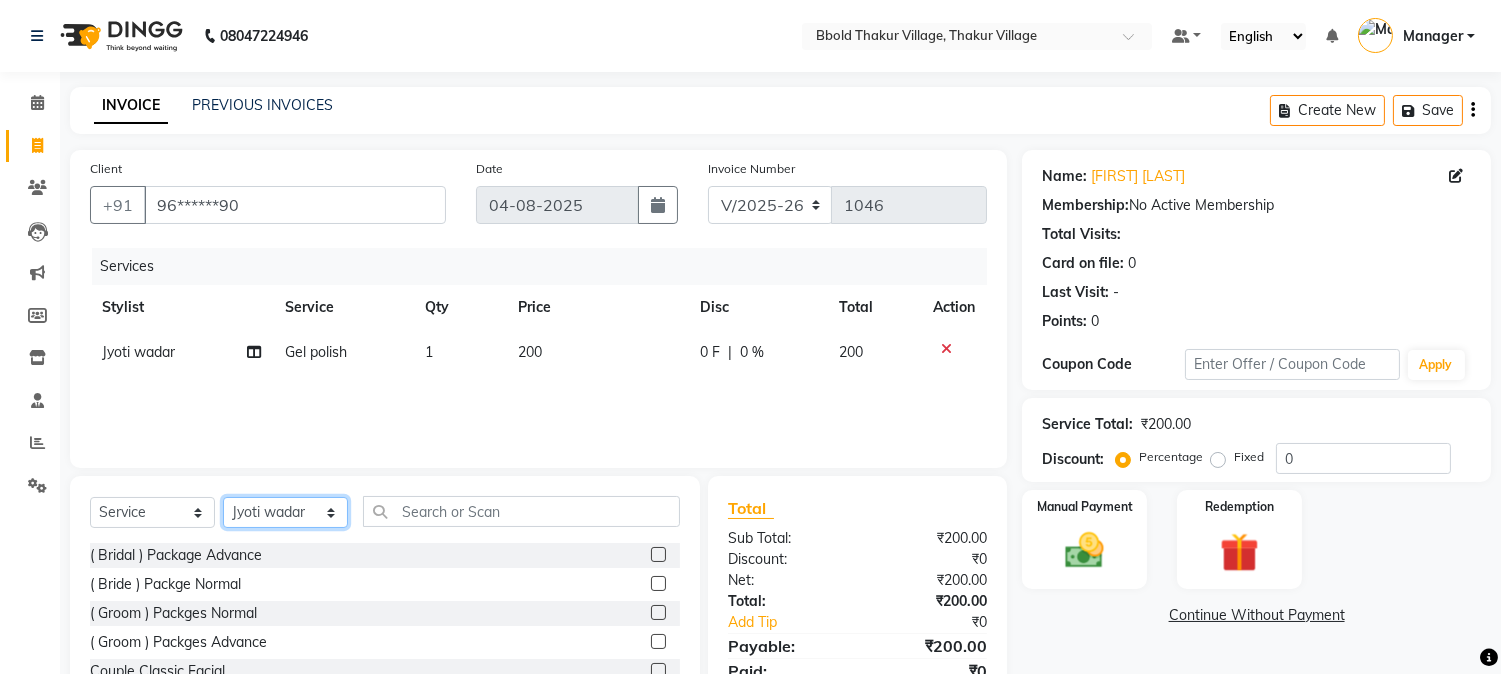 click on "Select Stylist Jyoti jaiswal Jyoti wadar Manager Meraj Ansari Rihan Qureshi Samruddhi Mhamunkar Sayali Sonam soni Swati Singh" 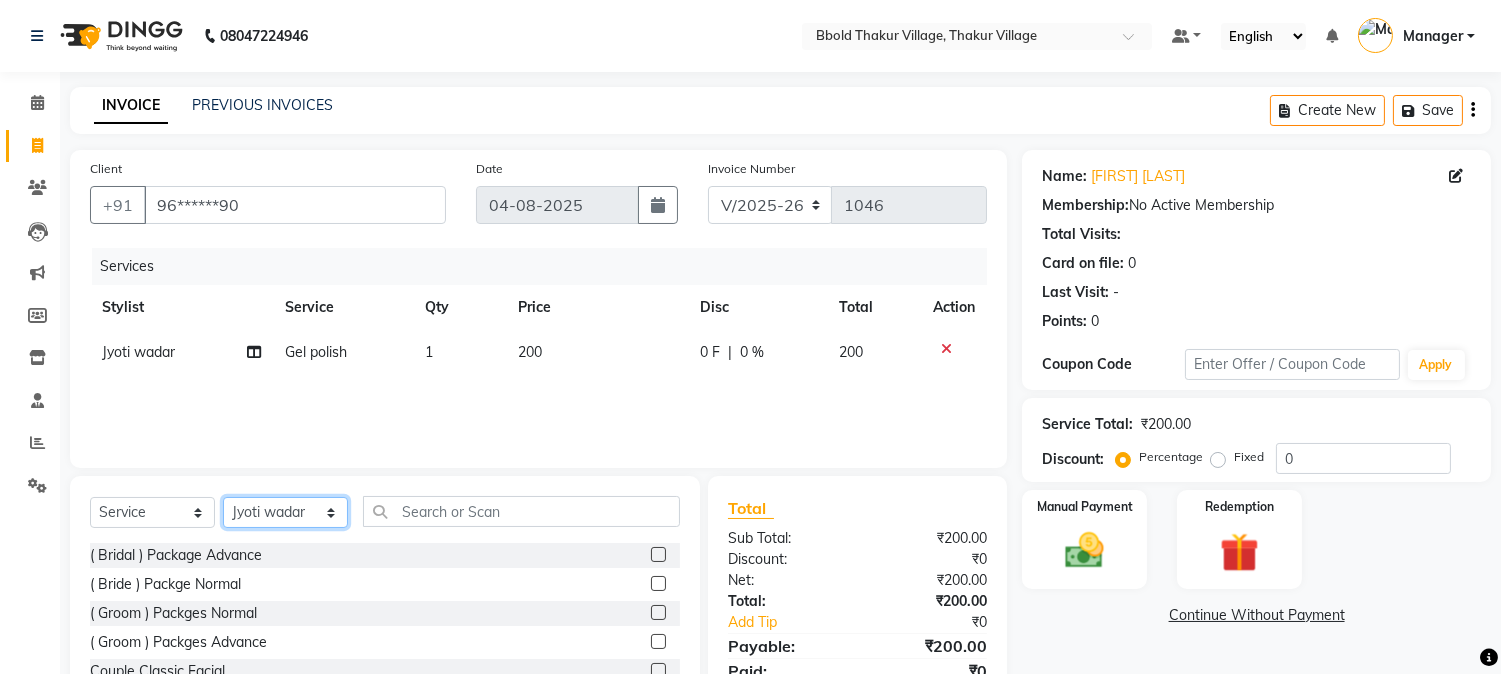 select on "[PHONE]" 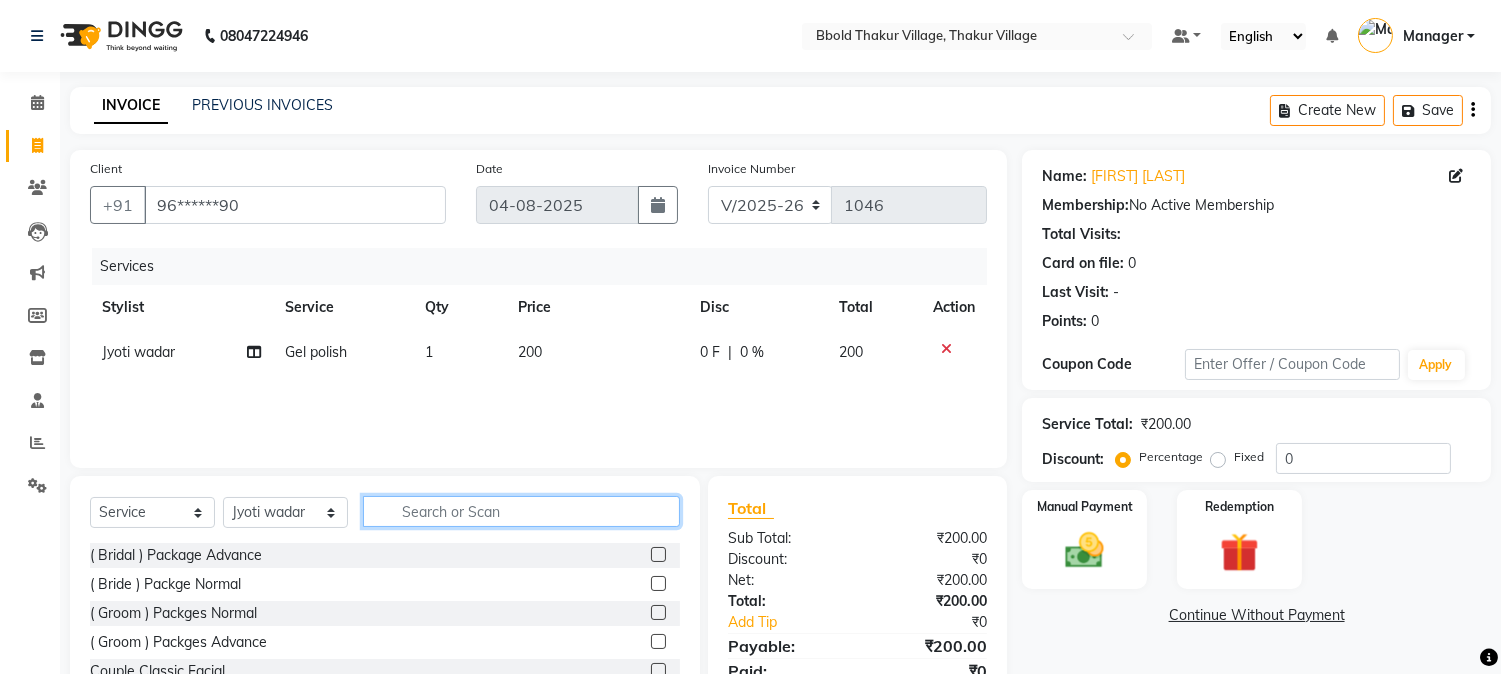 click 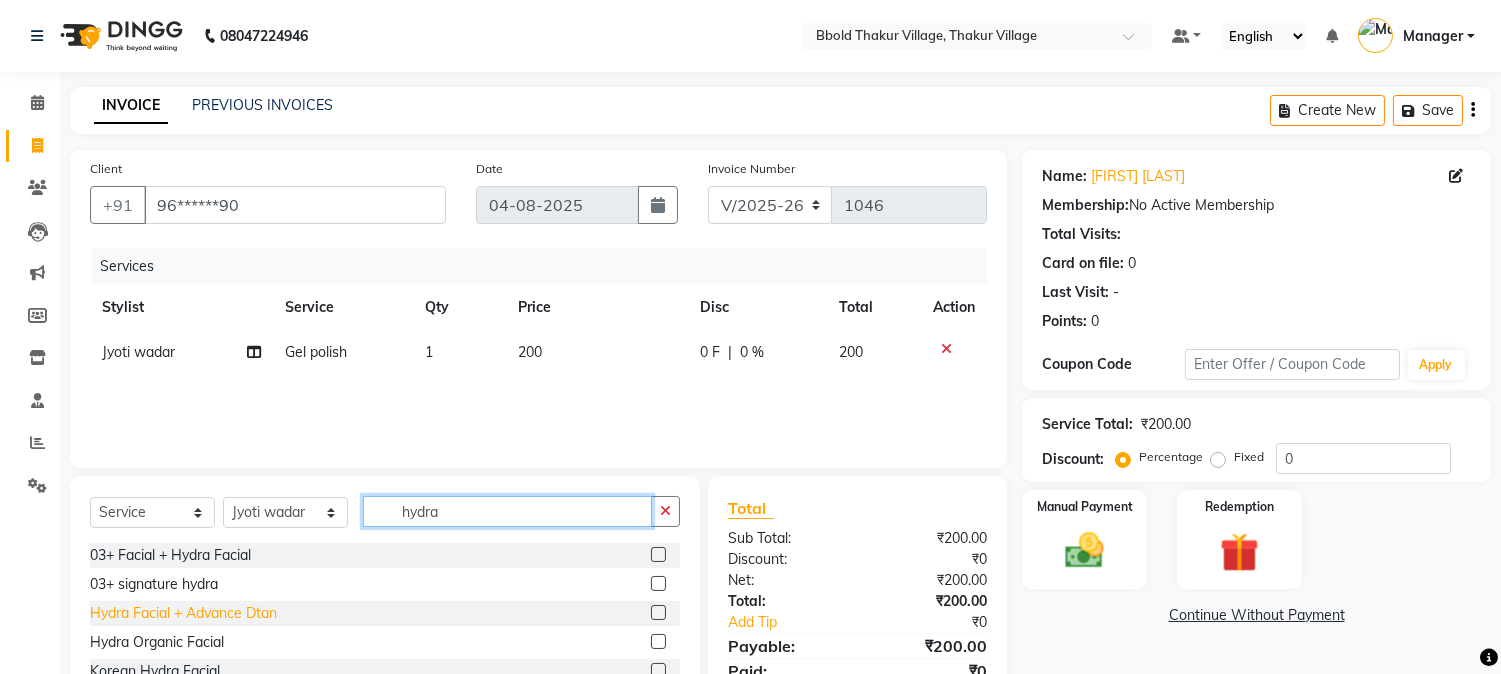 type on "hydra" 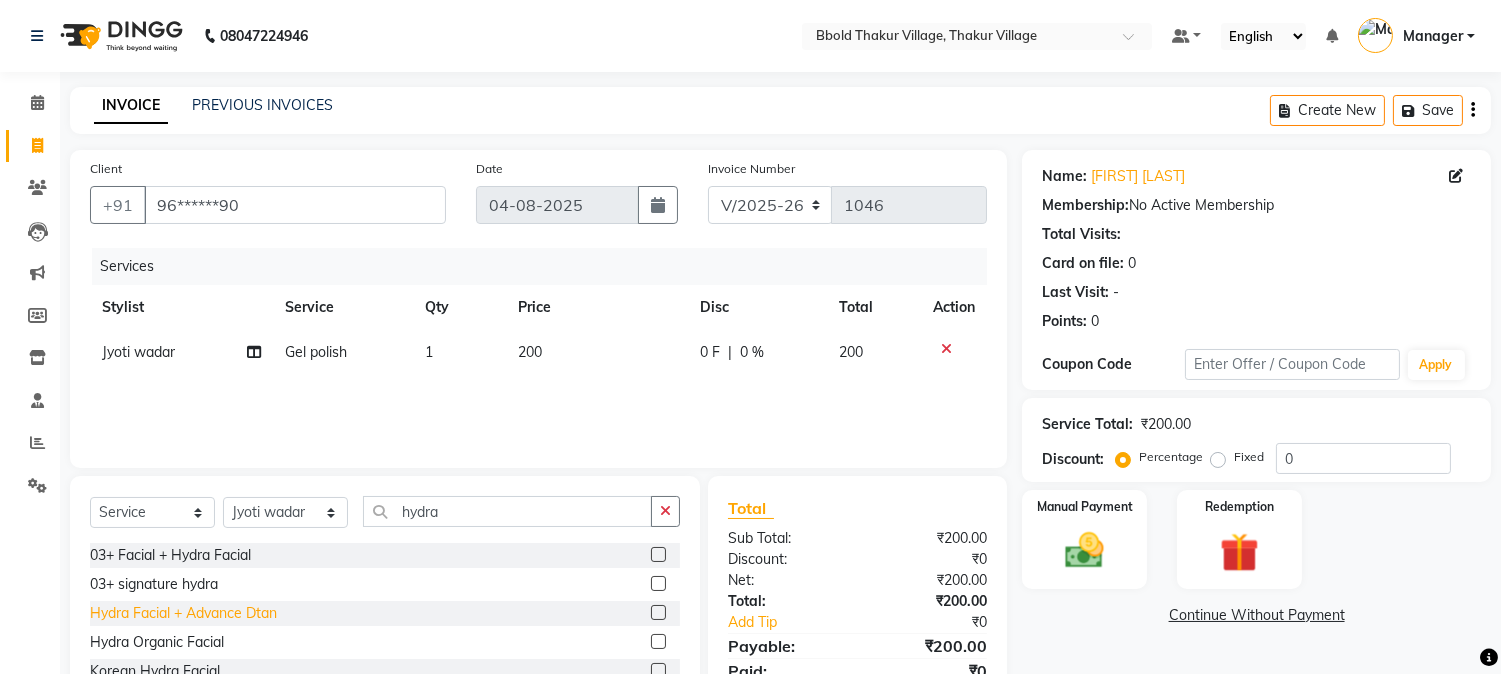 click on "Hydra Facial  + Advance Dtan" 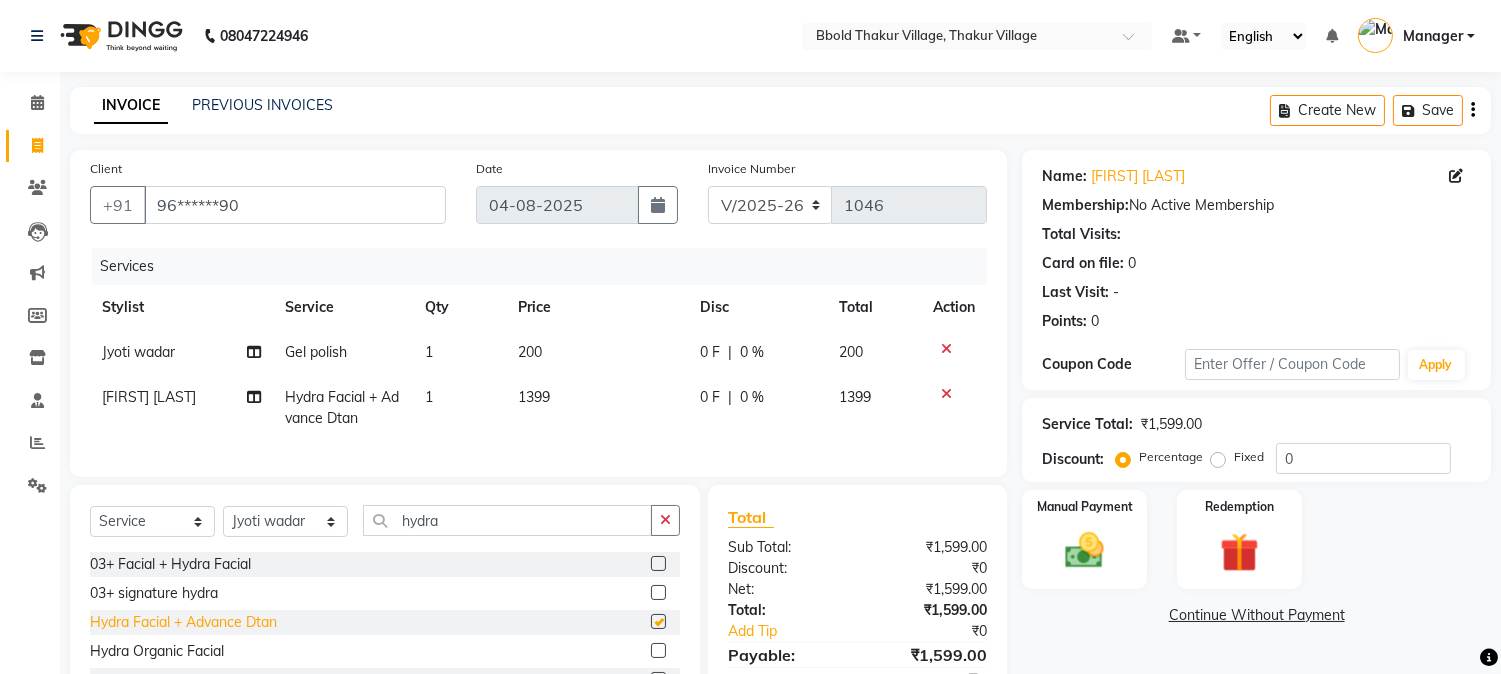 checkbox on "false" 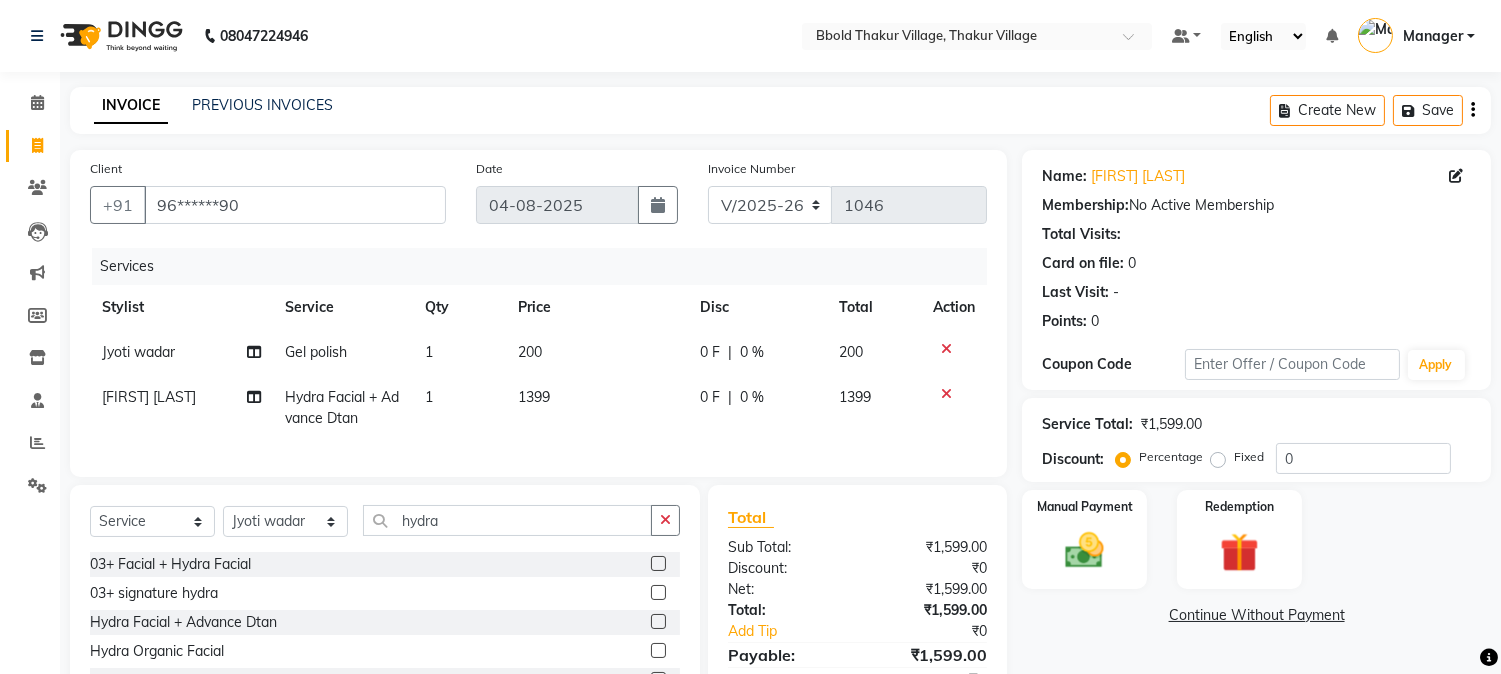 click on "1399" 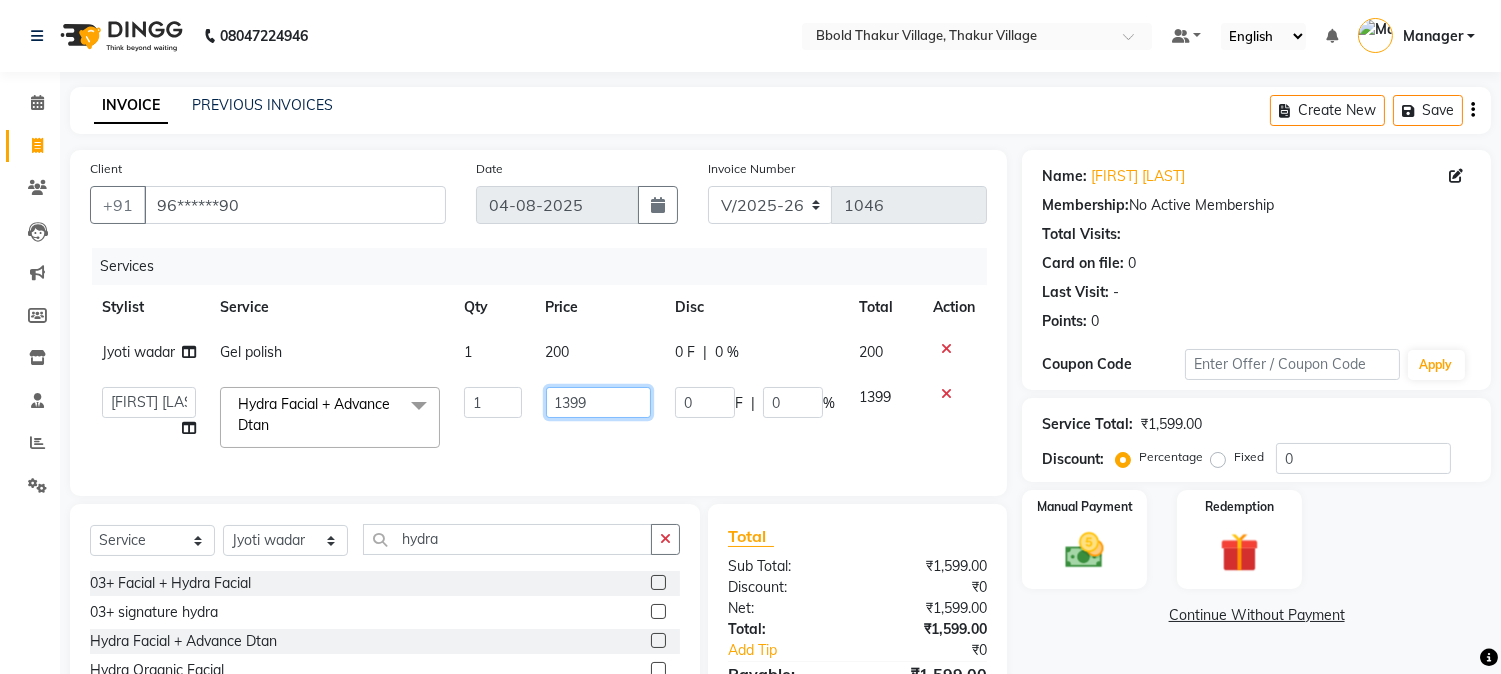 click on "1399" 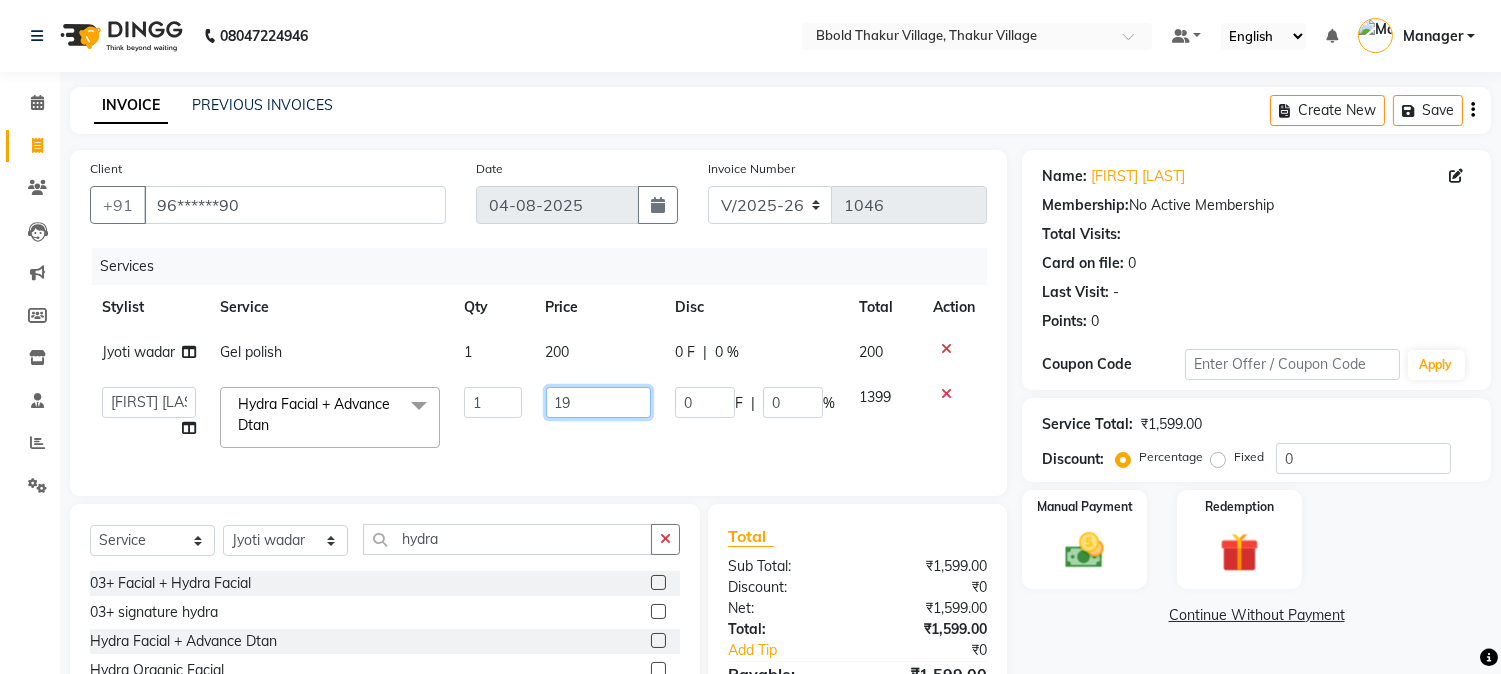 type on "9" 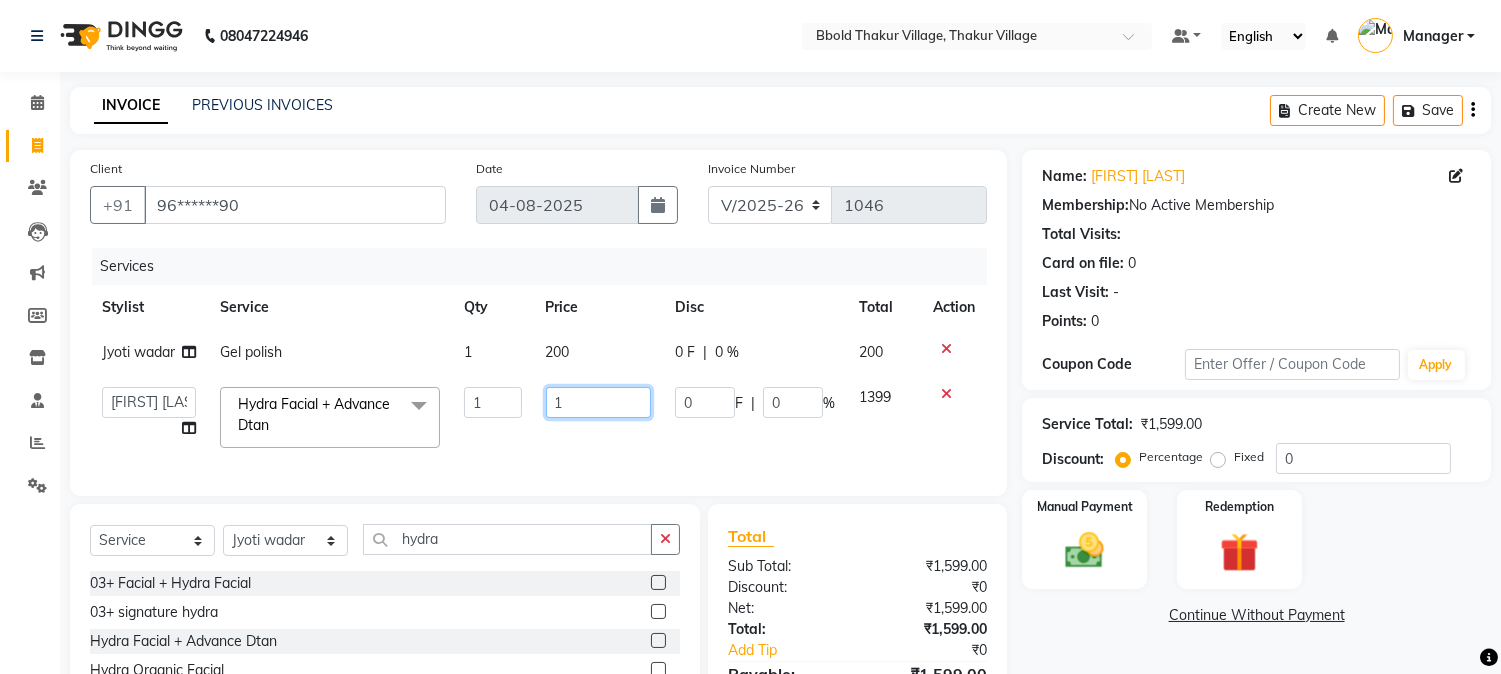 type on "14" 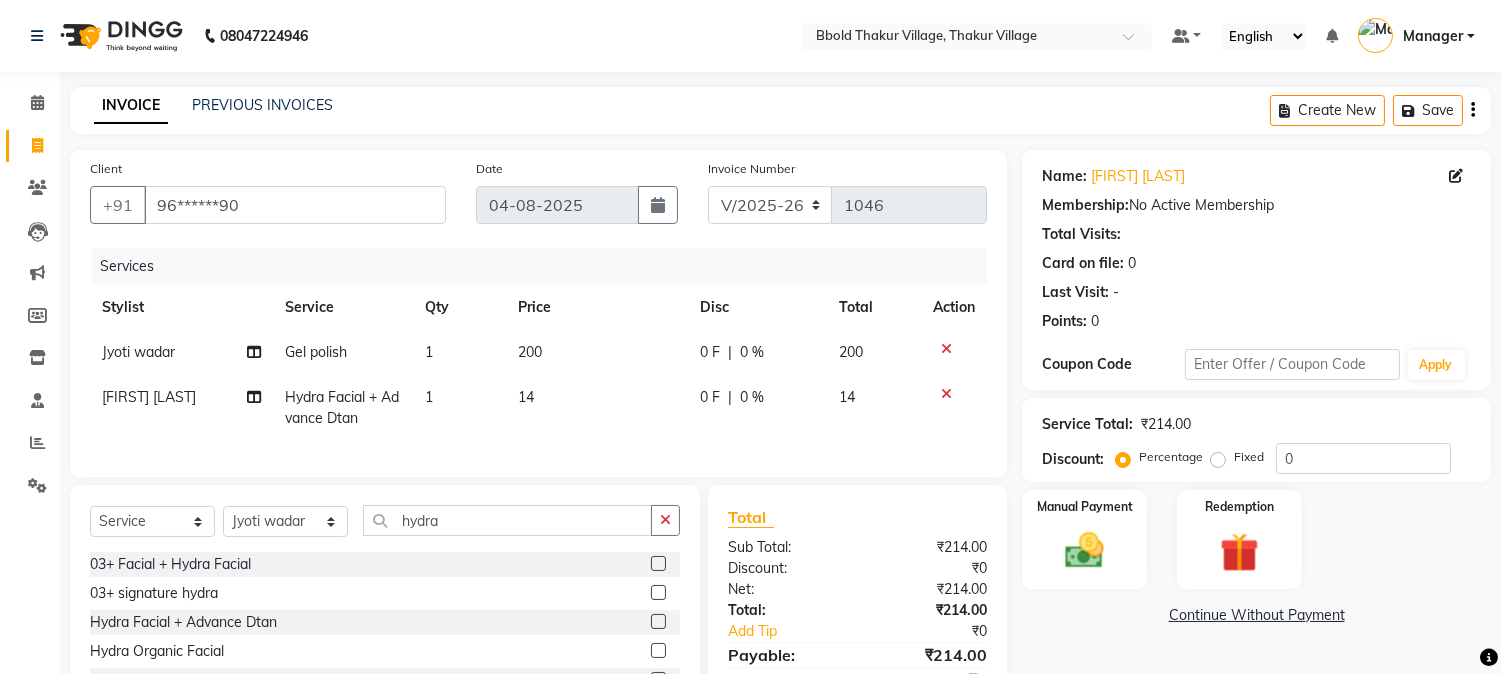 click on "14" 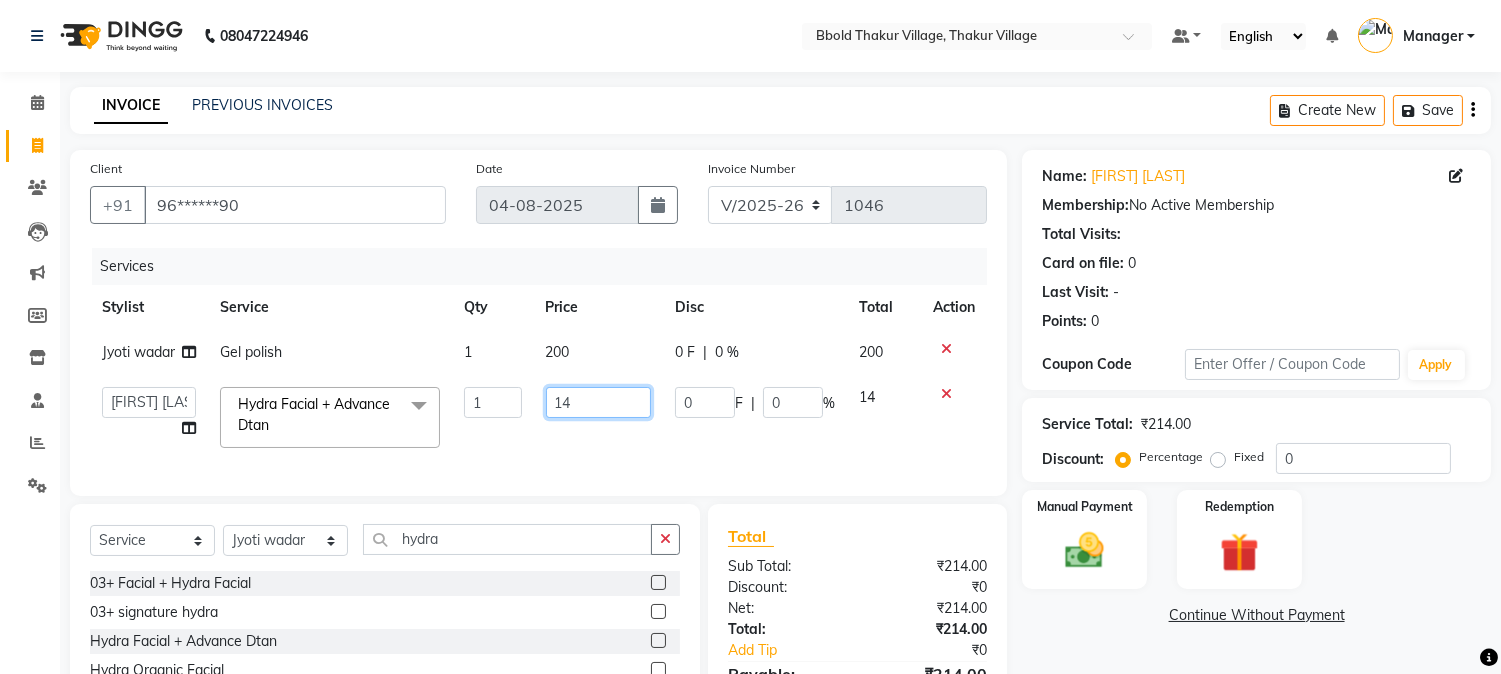 click on "14" 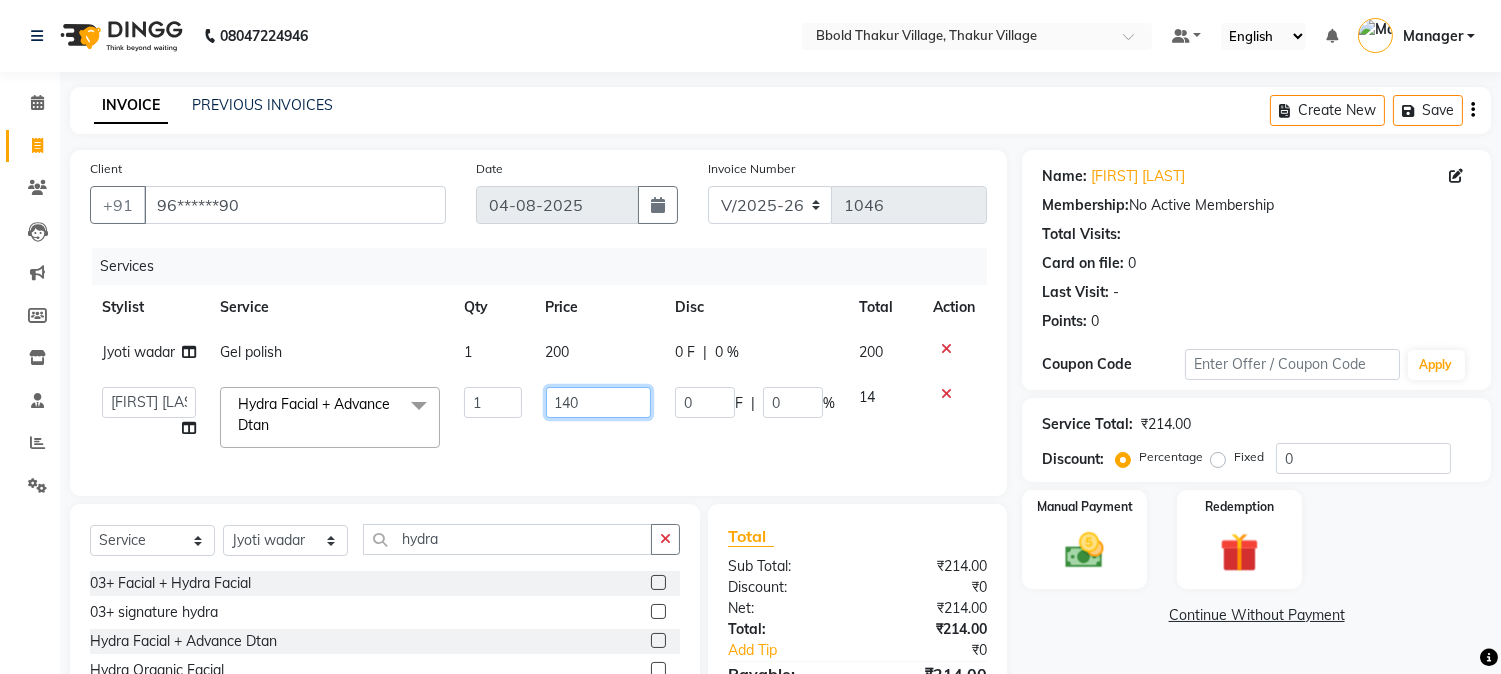 type on "1400" 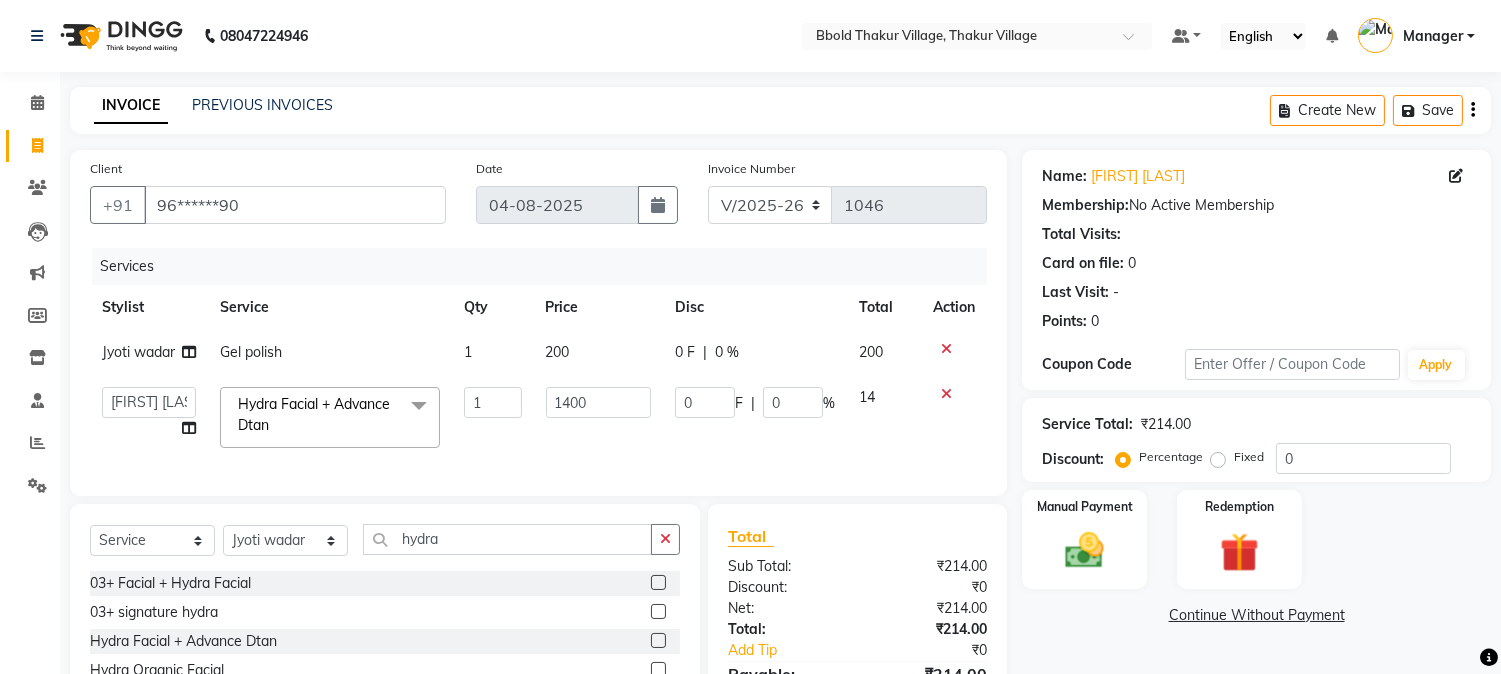click on "Total Sub Total: ₹214.00 Discount: ₹0 Net: ₹214.00 Total: ₹214.00 Add Tip ₹0 Payable: ₹214.00 Paid: ₹0 Balance   : ₹214.00" 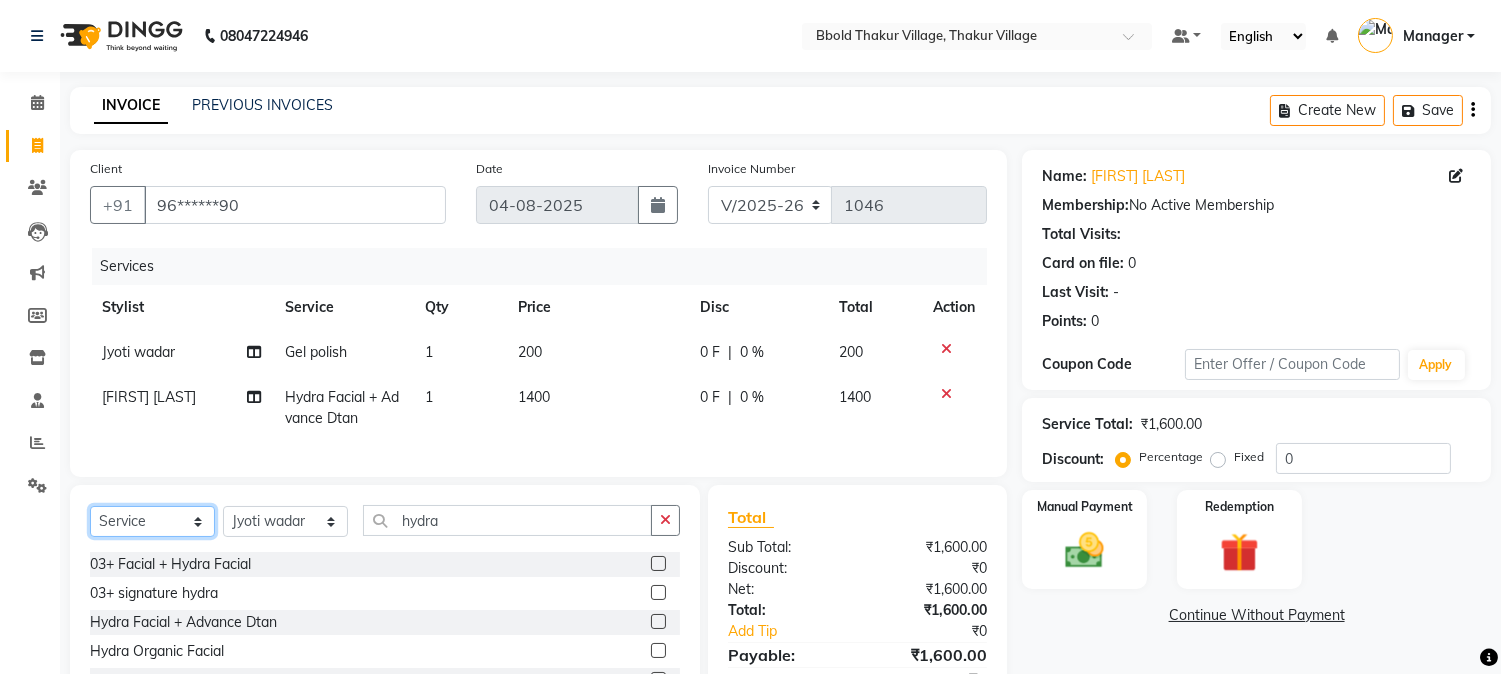 click on "Select  Service  Product  Membership  Package Voucher Prepaid Gift Card" 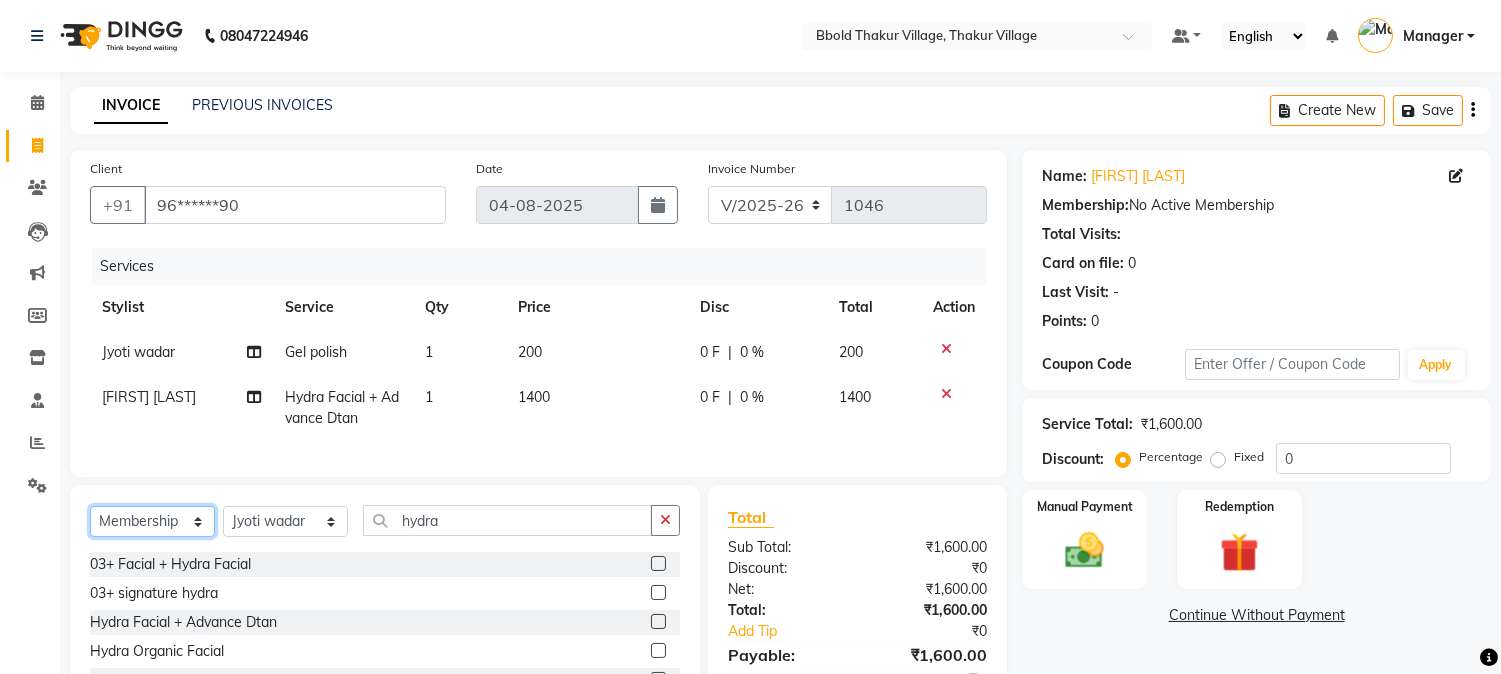 click on "Select  Service  Product  Membership  Package Voucher Prepaid Gift Card" 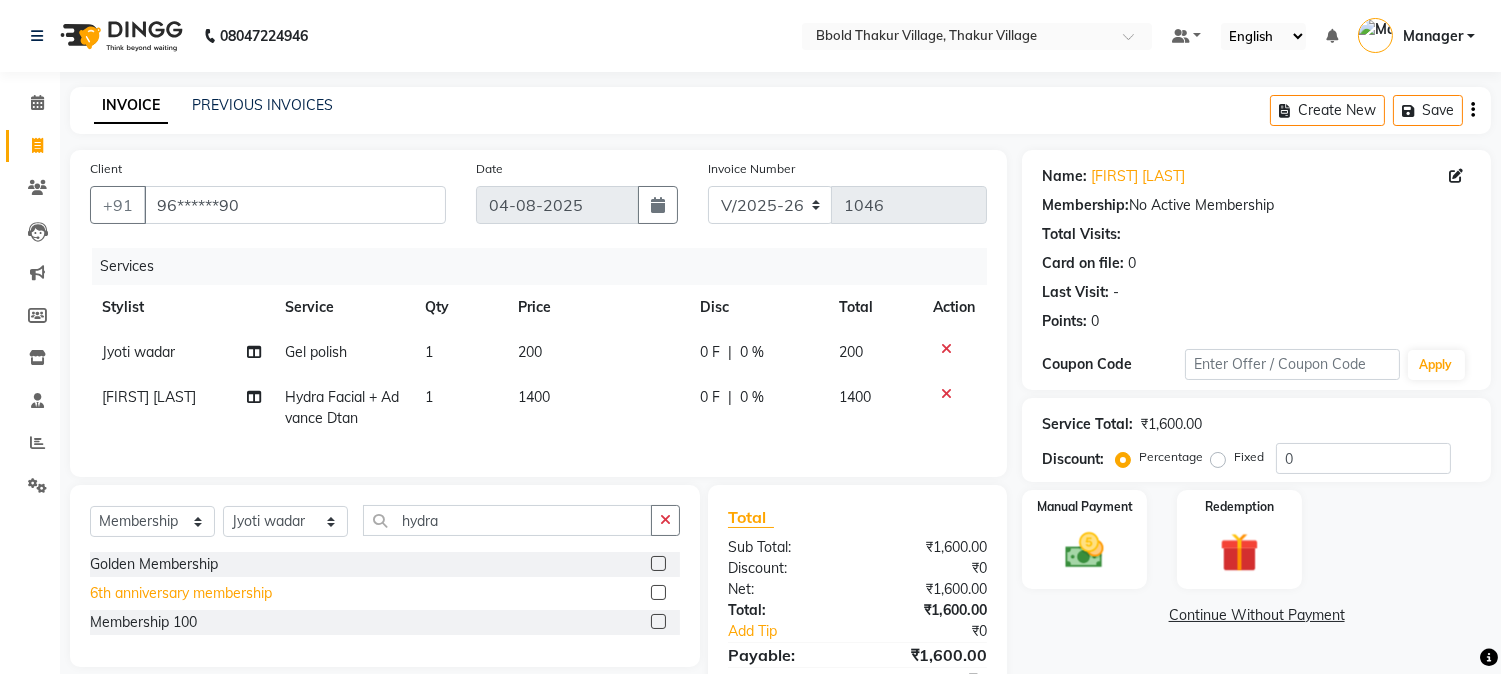 click on "6th anniversary membership" 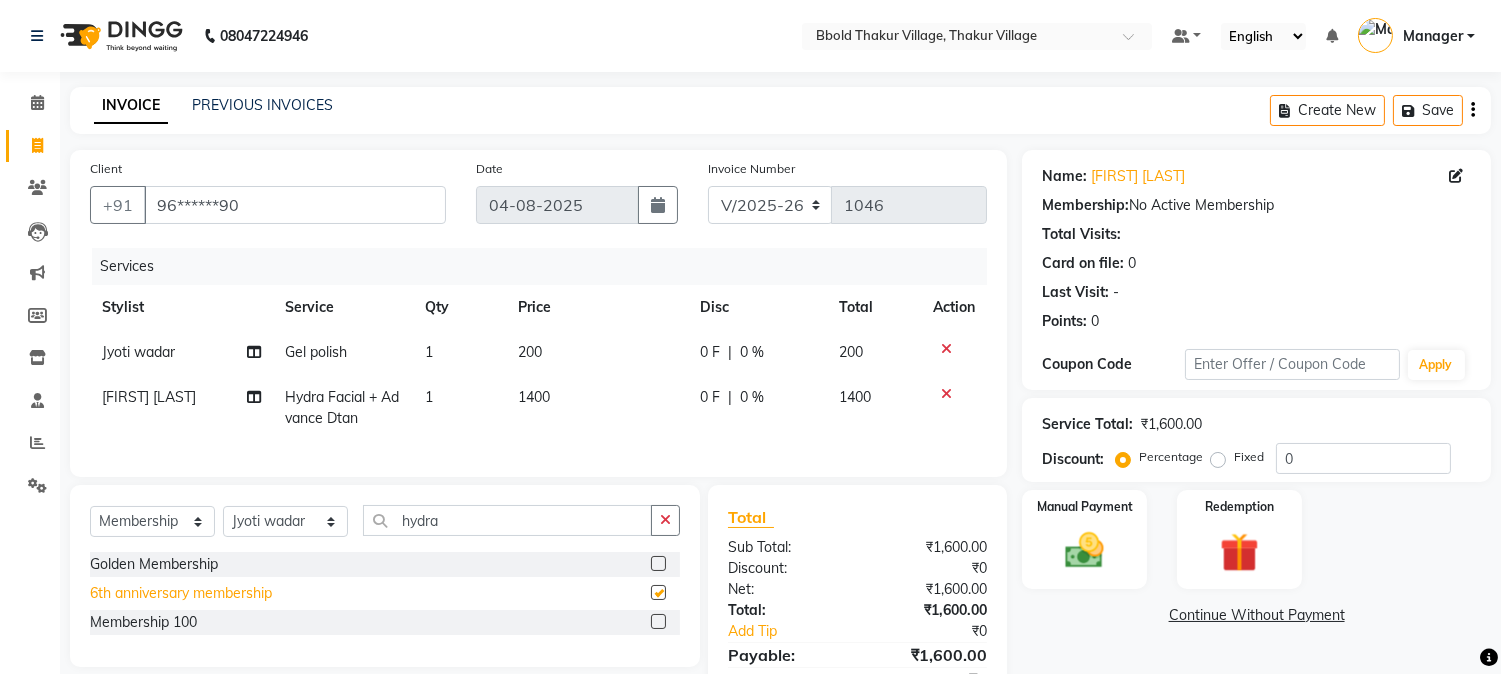 select on "select" 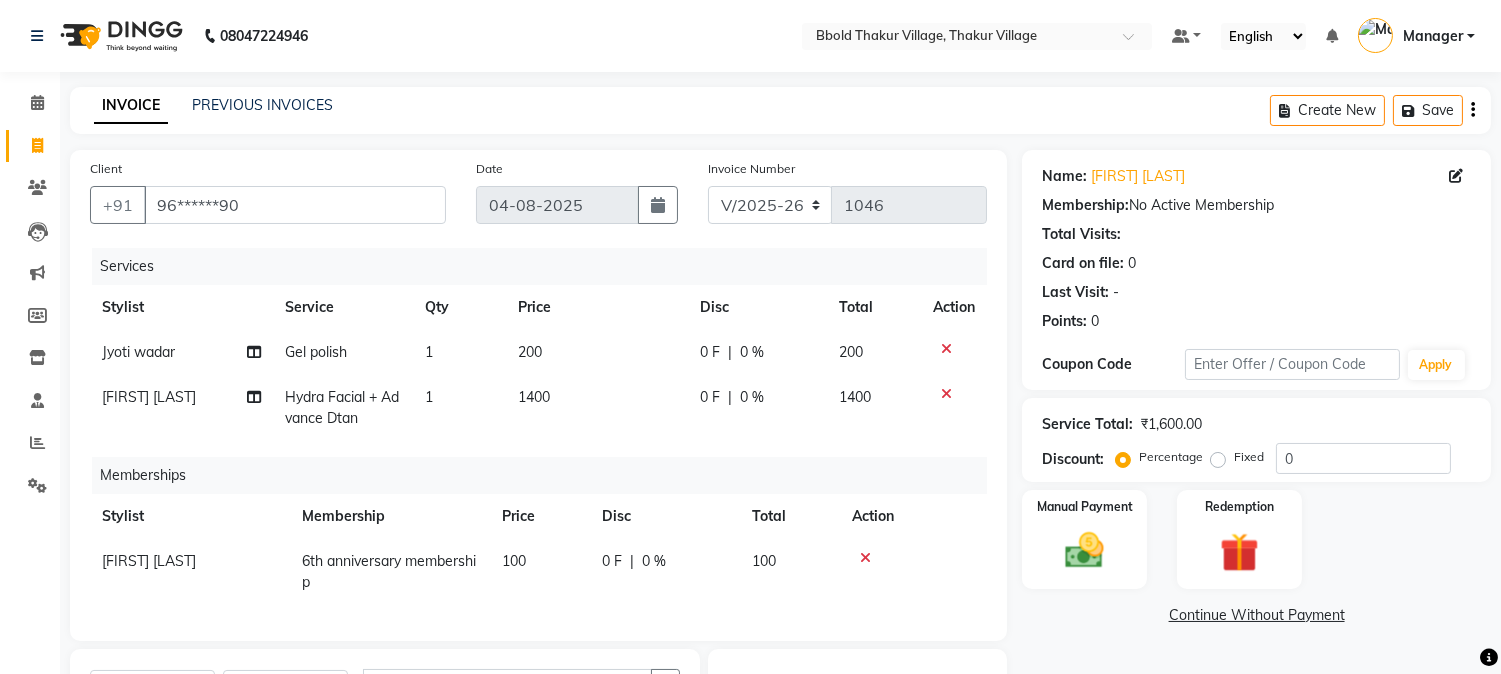 scroll, scrollTop: 273, scrollLeft: 0, axis: vertical 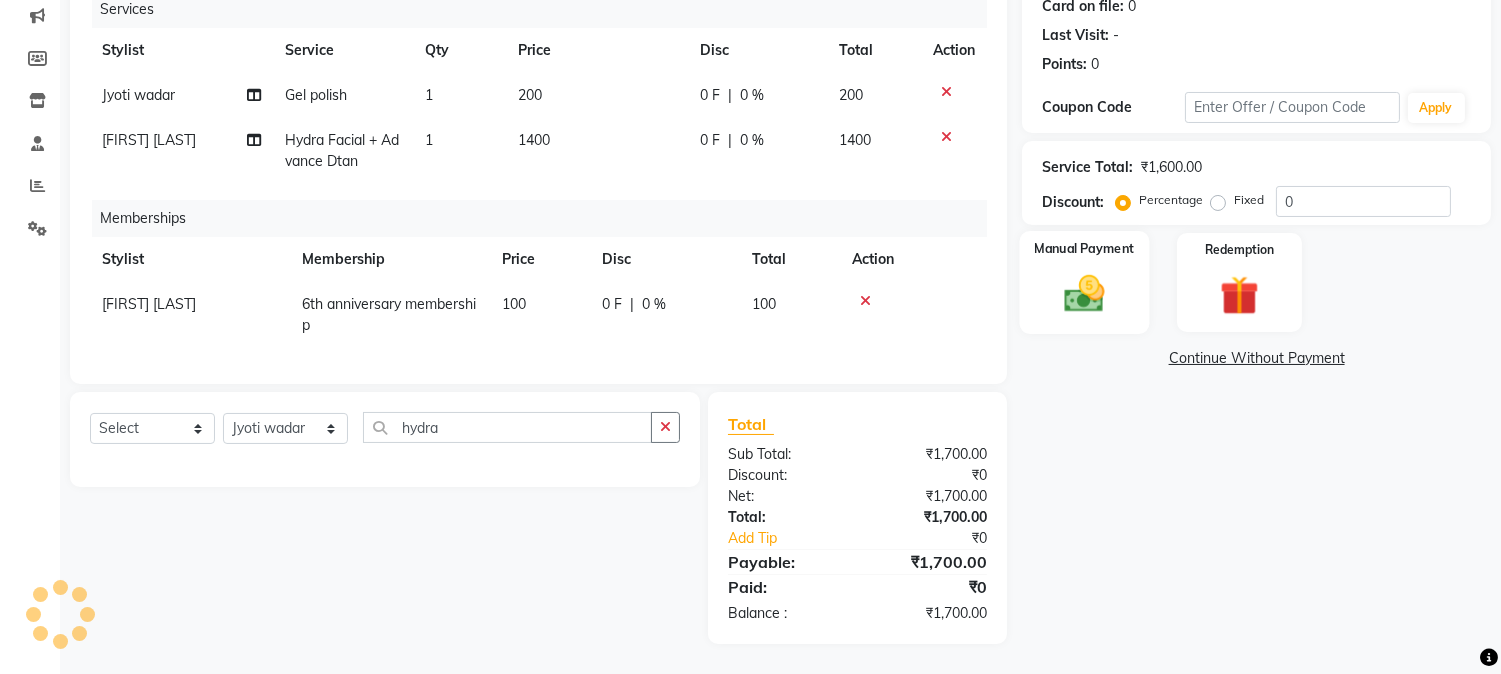 click 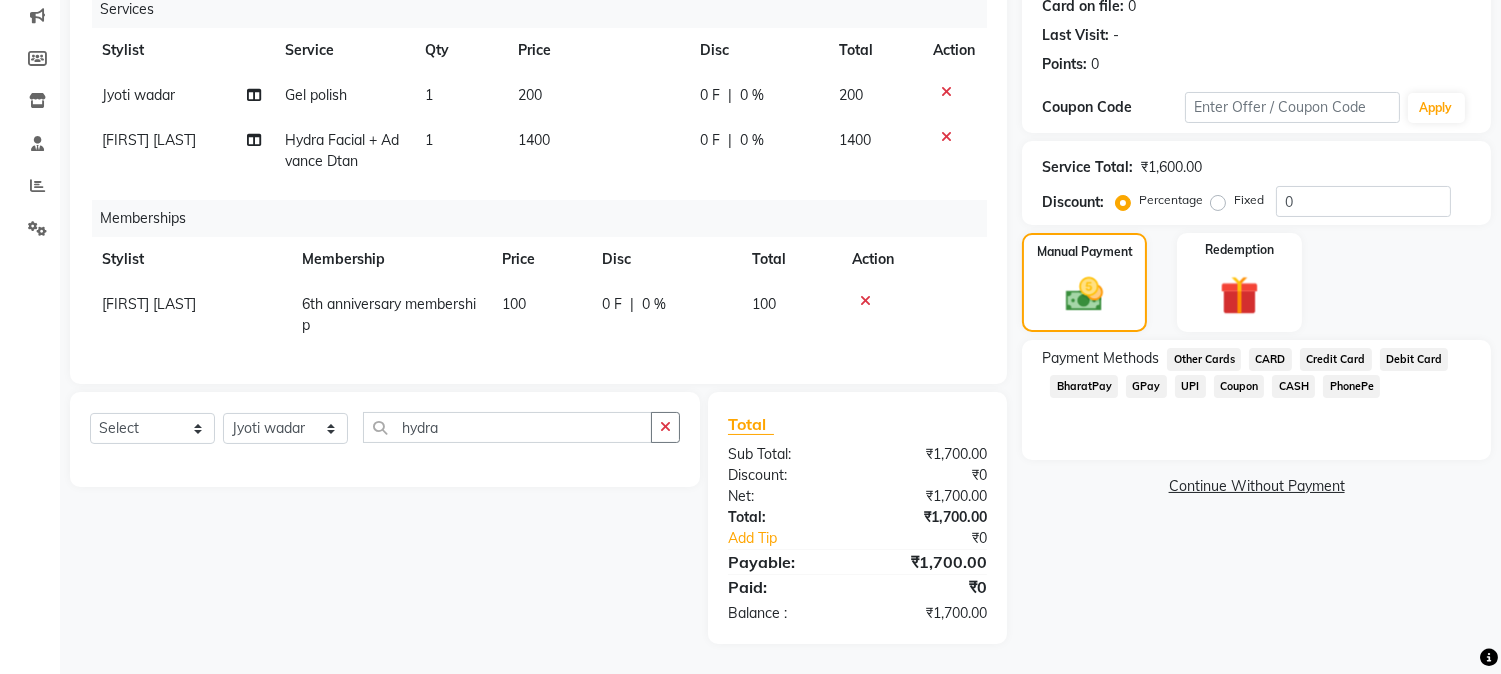 click on "GPay" 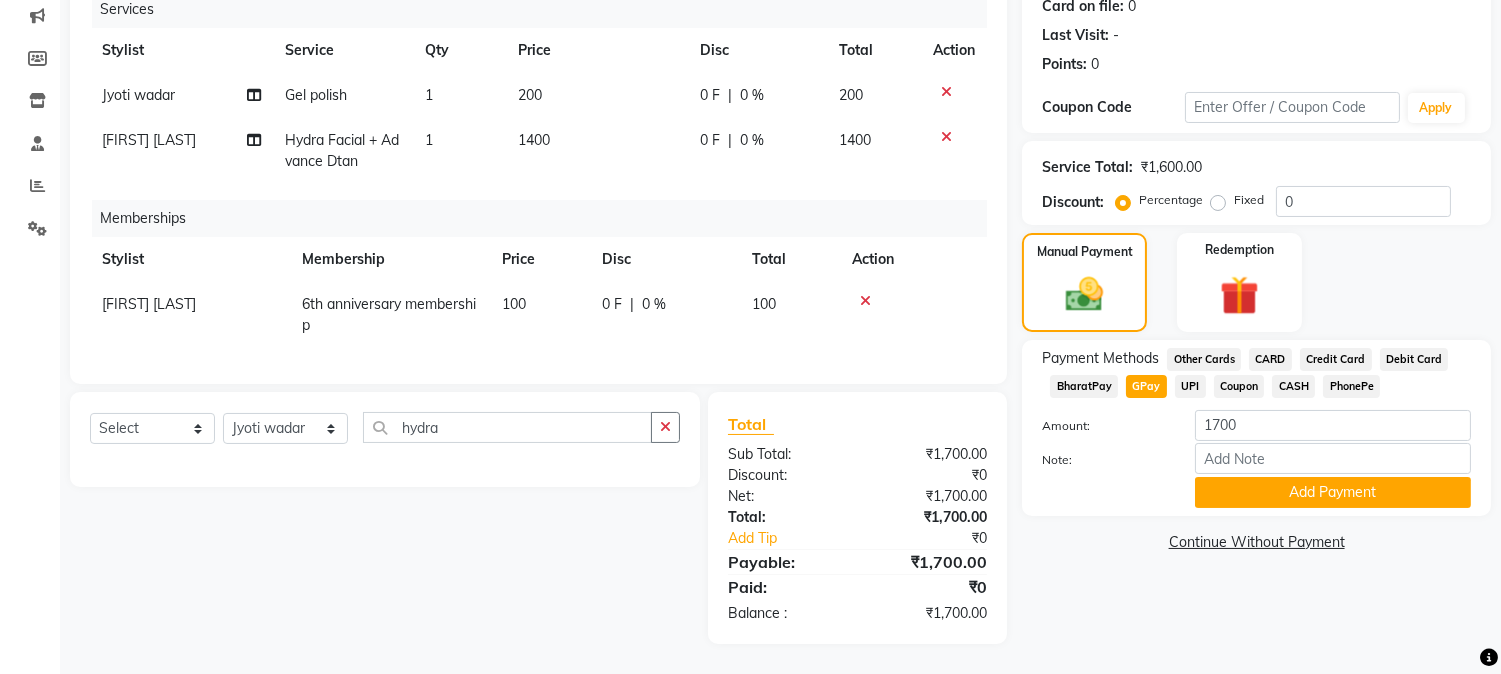 scroll, scrollTop: 0, scrollLeft: 0, axis: both 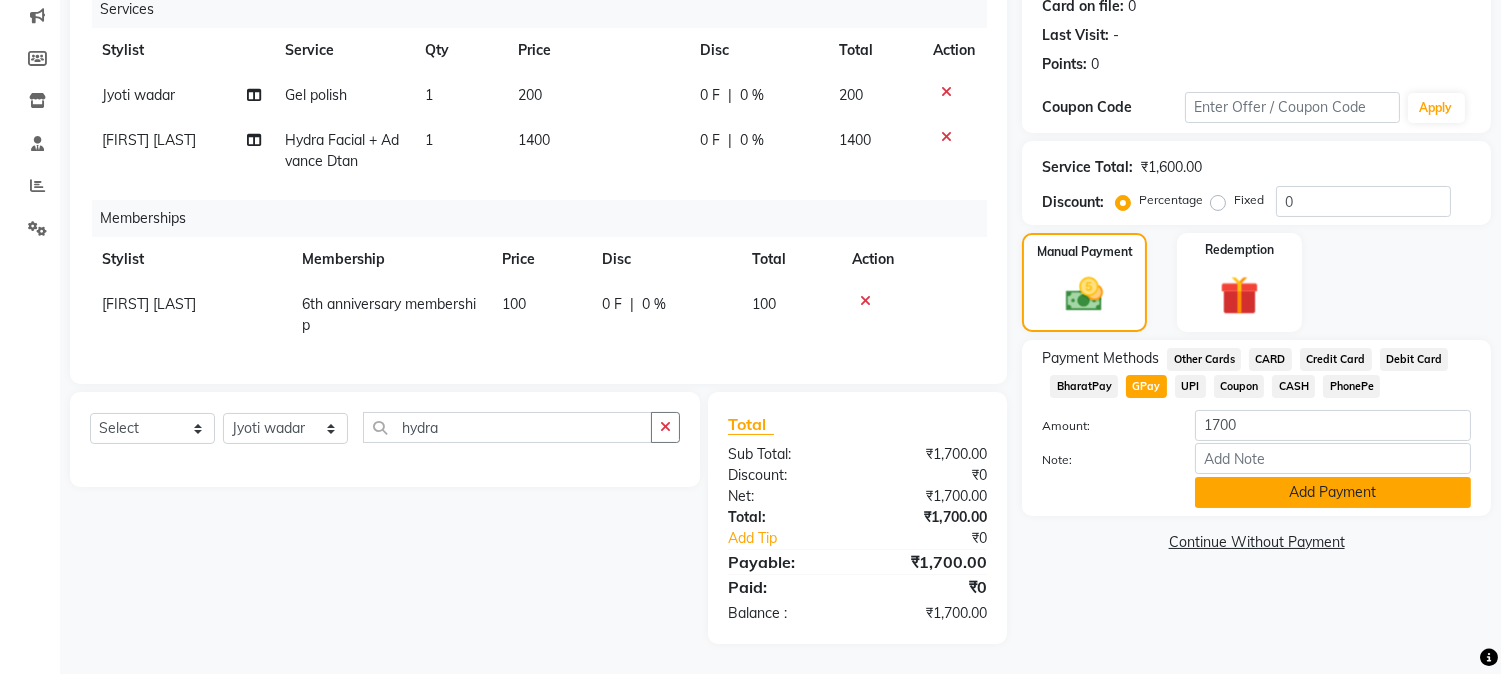 click on "Add Payment" 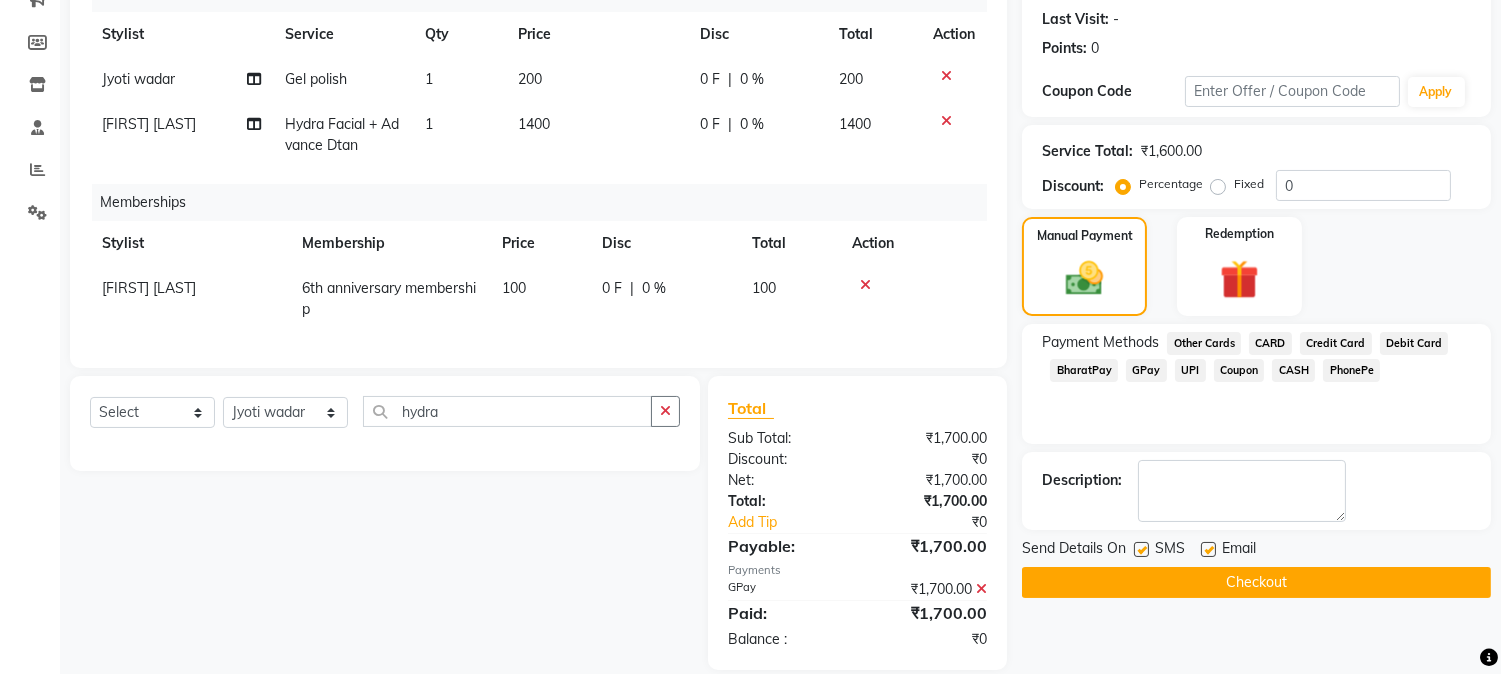 scroll, scrollTop: 315, scrollLeft: 0, axis: vertical 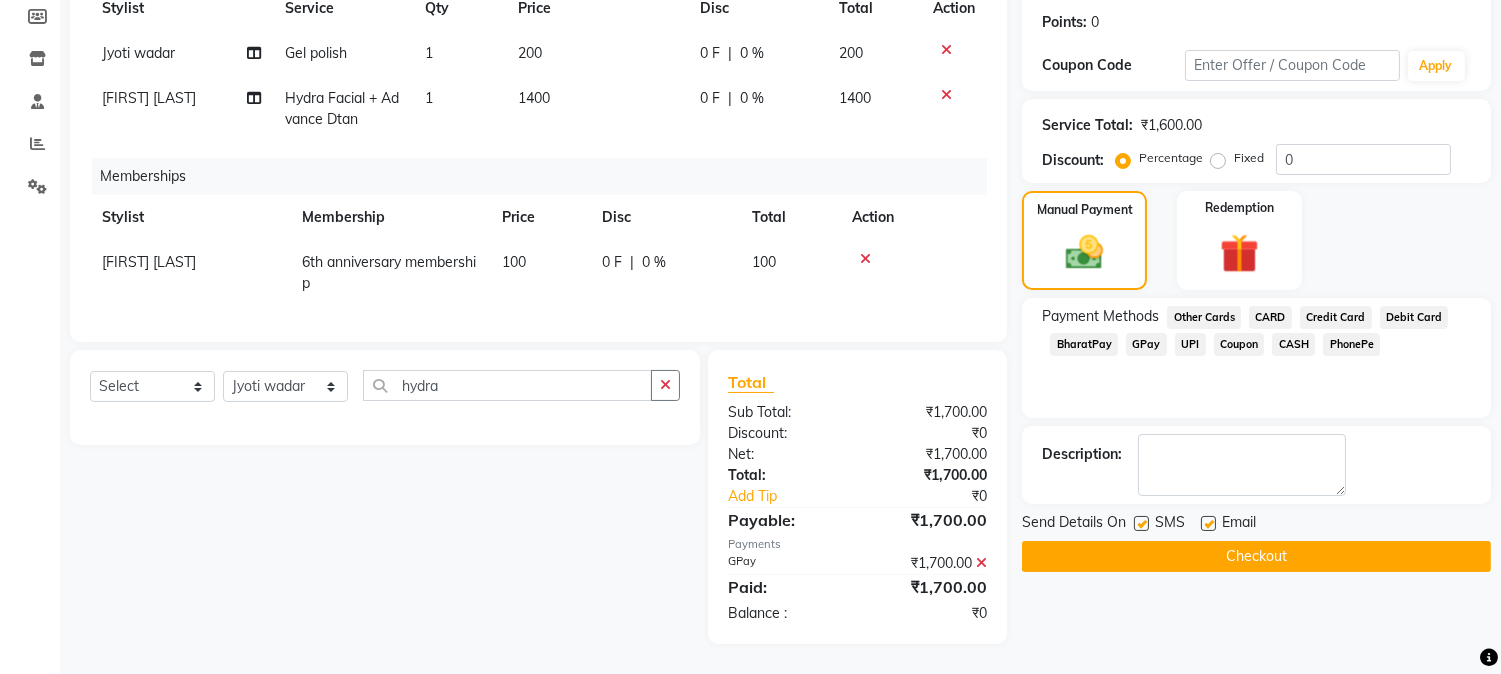 click on "Checkout" 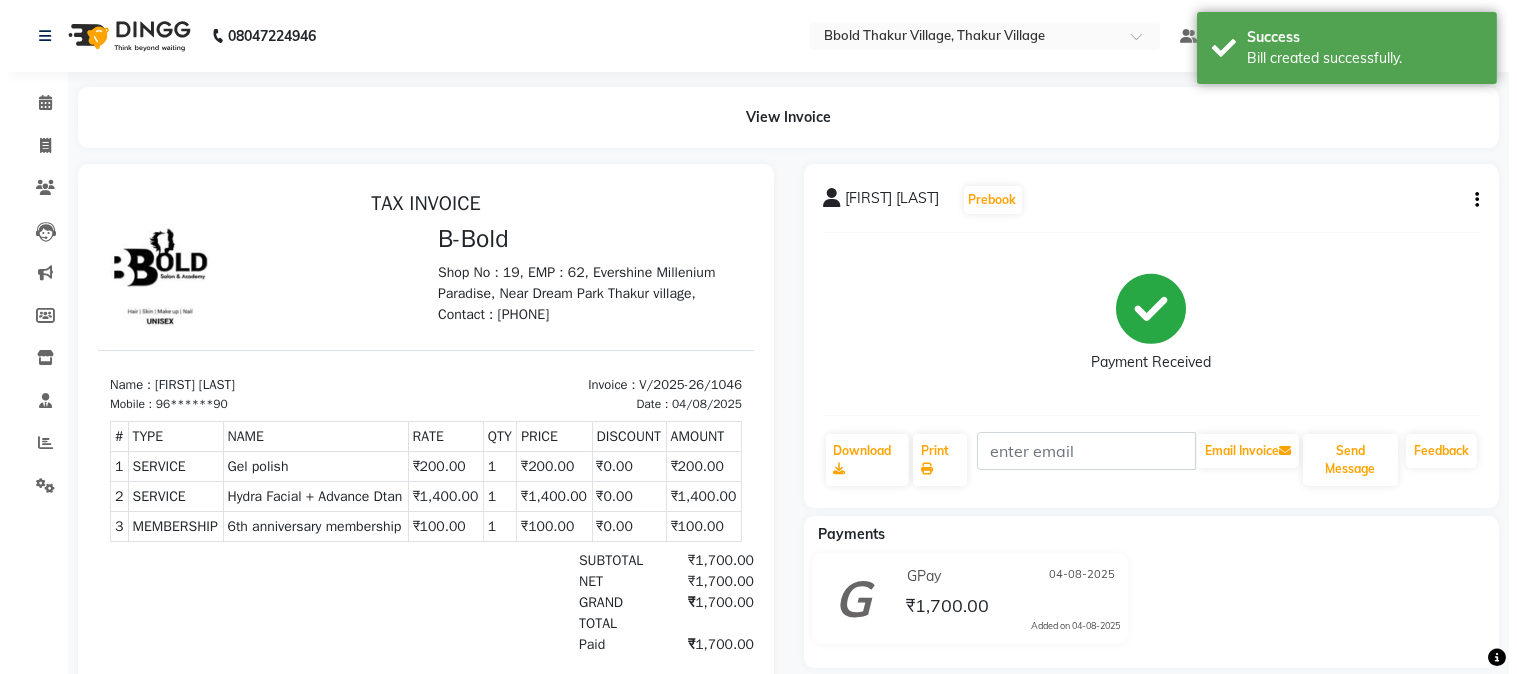 scroll, scrollTop: 0, scrollLeft: 0, axis: both 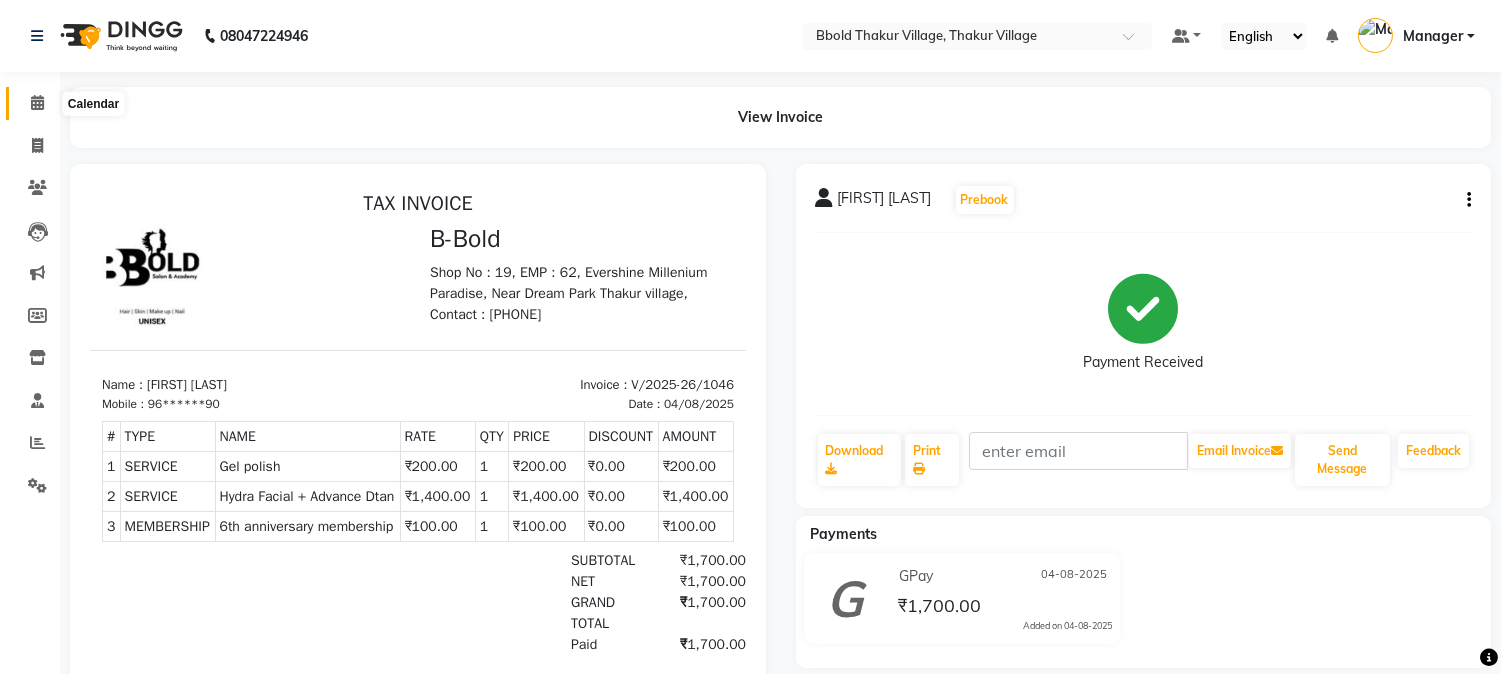 click 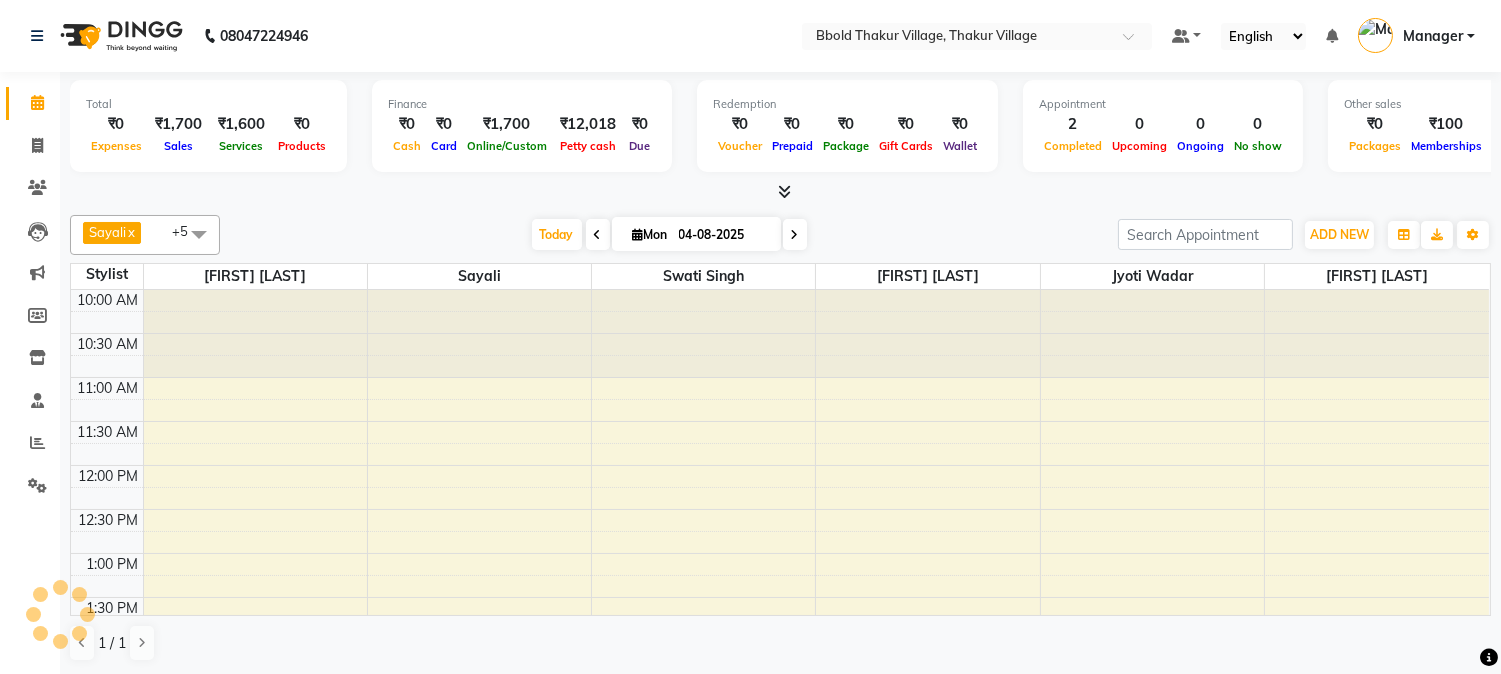 click at bounding box center [780, 192] 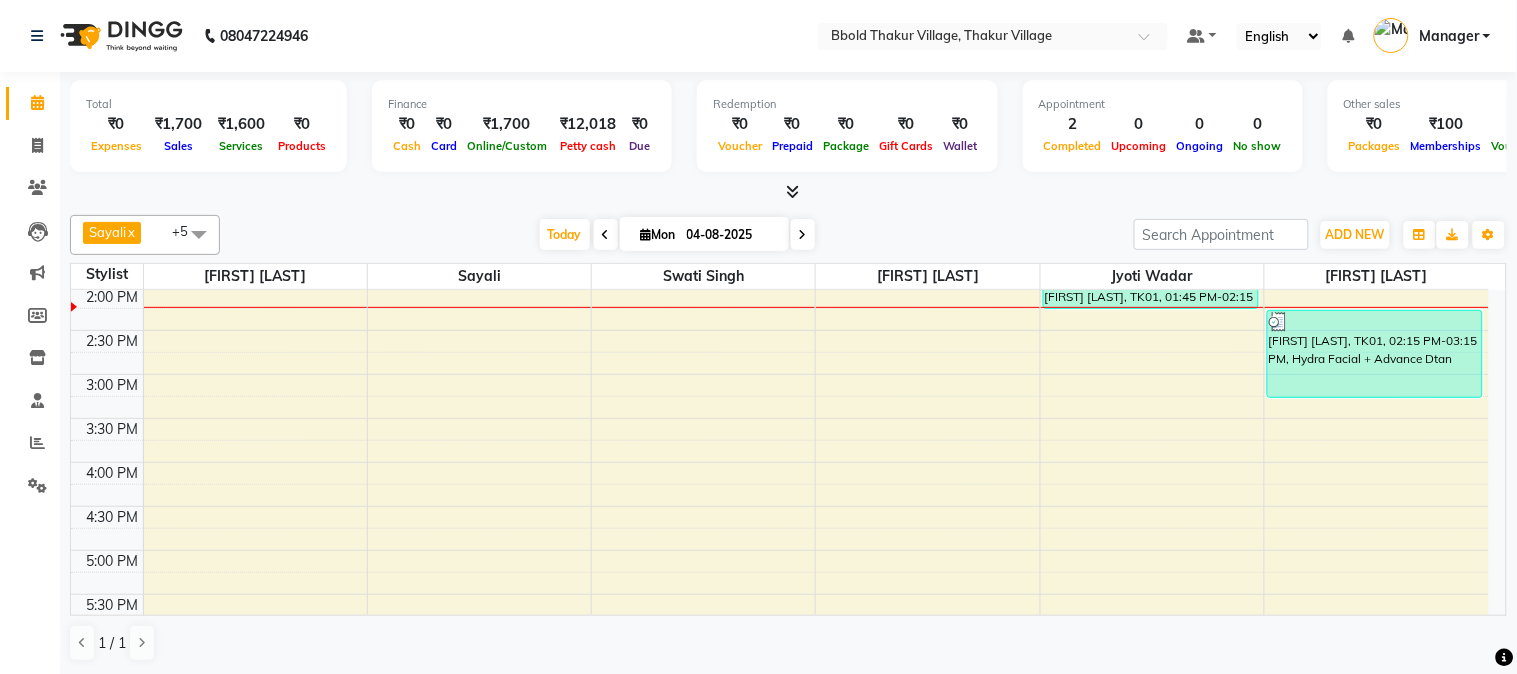 scroll, scrollTop: 355, scrollLeft: 0, axis: vertical 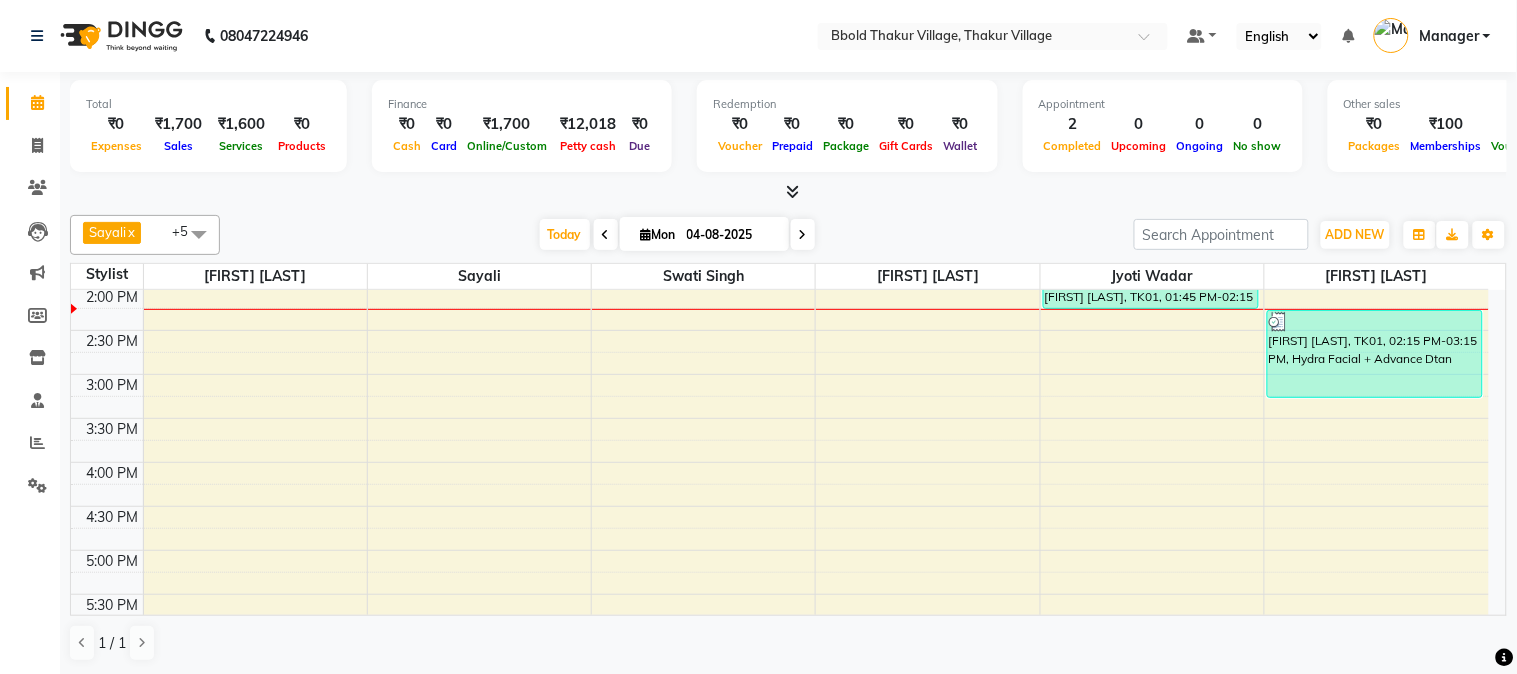 click on "Sayali x Meraj Ansari x Jyoti wadar x Jyoti jaiswal x Swati Singh x Rihan Qureshi x +5 Select All Jyoti jaiswal Jyoti wadar Manager Meraj Ansari Rihan Qureshi Samruddhi Mhamunkar Sayali Sonam soni Swati Singh Today Mon 04-08-2025 Toggle Dropdown Add Appointment Add Invoice Add Expense Add Attendance Add Client Add Transaction Toggle Dropdown Add Appointment Add Invoice Add Expense Add Attendance Add Client ADD NEW Toggle Dropdown Add Appointment Add Invoice Add Expense Add Attendance Add Client Add Transaction Sayali x Meraj Ansari x Jyoti wadar x Jyoti jaiswal x Swati Singh x Rihan Qureshi x +5 Select All Jyoti jaiswal Jyoti wadar Manager Meraj Ansari Rihan Qureshi Samruddhi Mhamunkar Sayali Sonam soni Swati Singh Group By Staff View Room View View as Vertical Vertical - Week View Horizontal Horizontal - Week View List Toggle Dropdown Calendar Settings Manage Tags Arrange Stylists Reset Stylists Full Screen Show Available Stylist Appointment Form Zoom 100% 9" at bounding box center (788, 235) 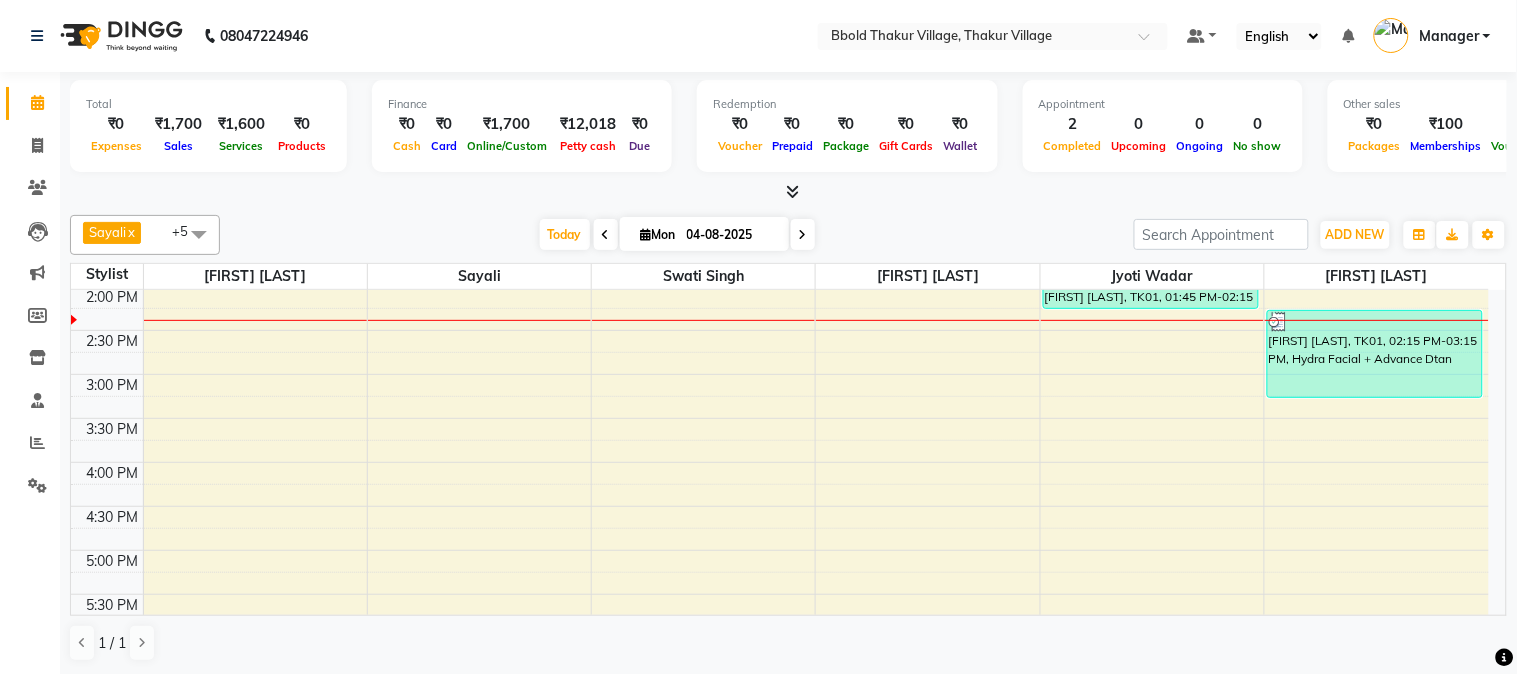 drag, startPoint x: 972, startPoint y: 213, endPoint x: 971, endPoint y: 236, distance: 23.021729 